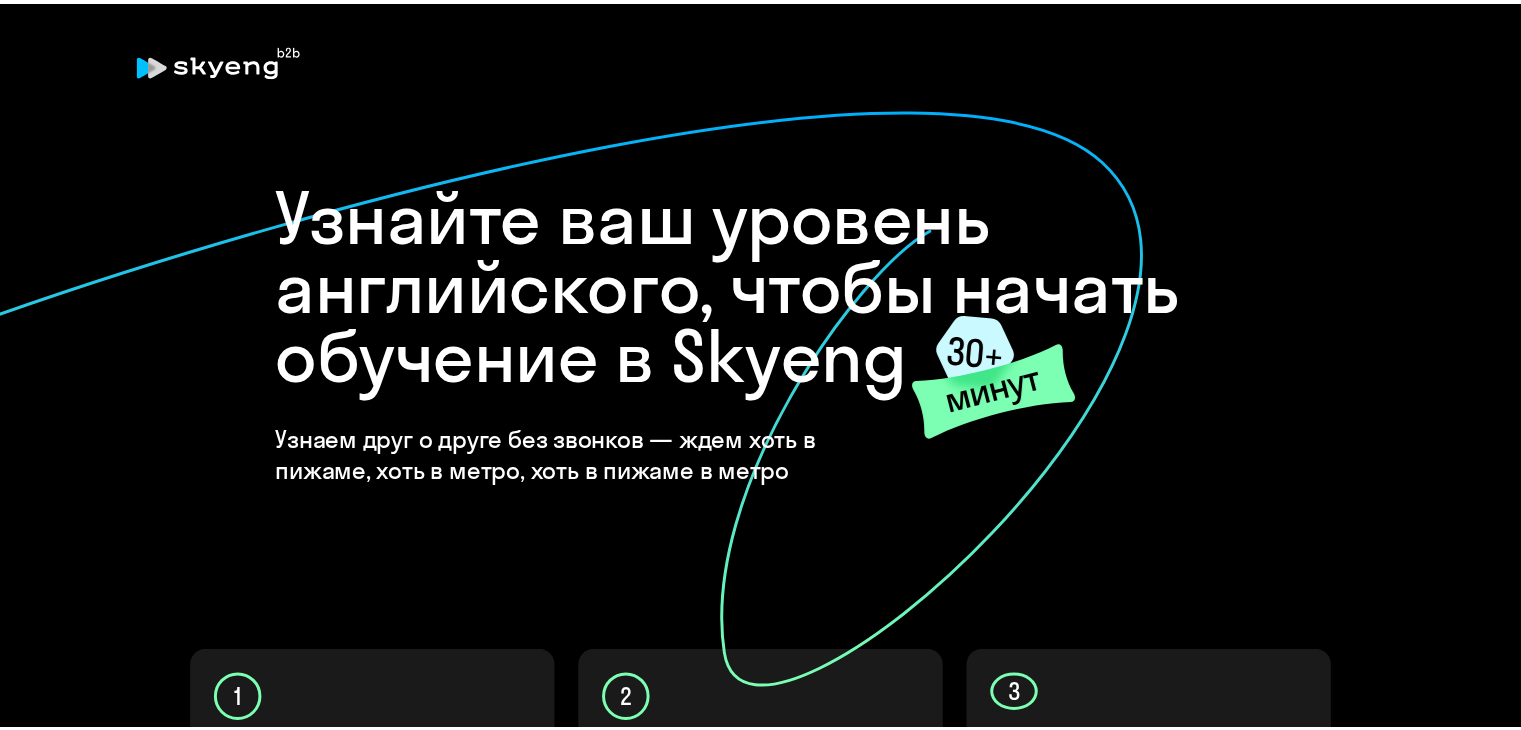 scroll, scrollTop: 0, scrollLeft: 0, axis: both 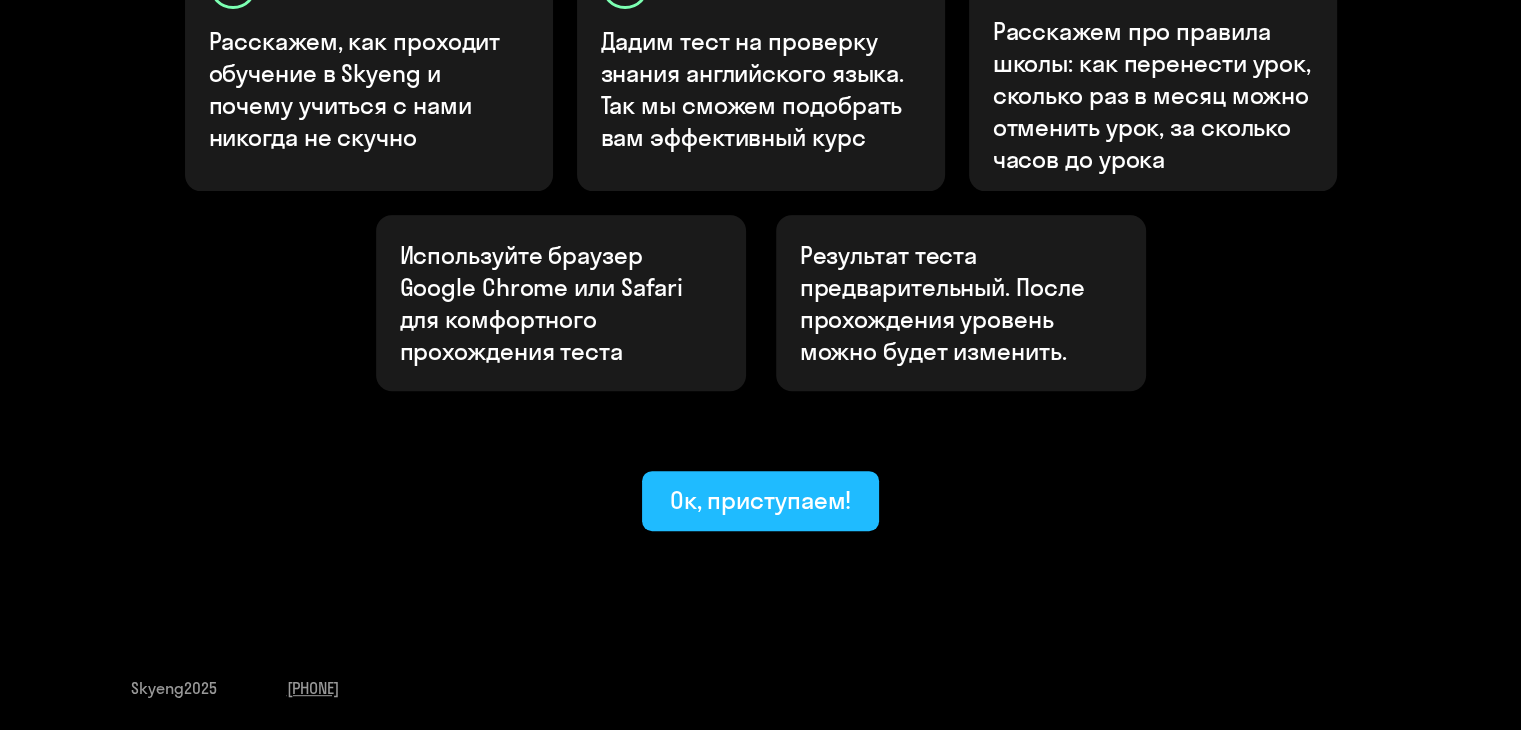 click on "Ок, приступаем!" 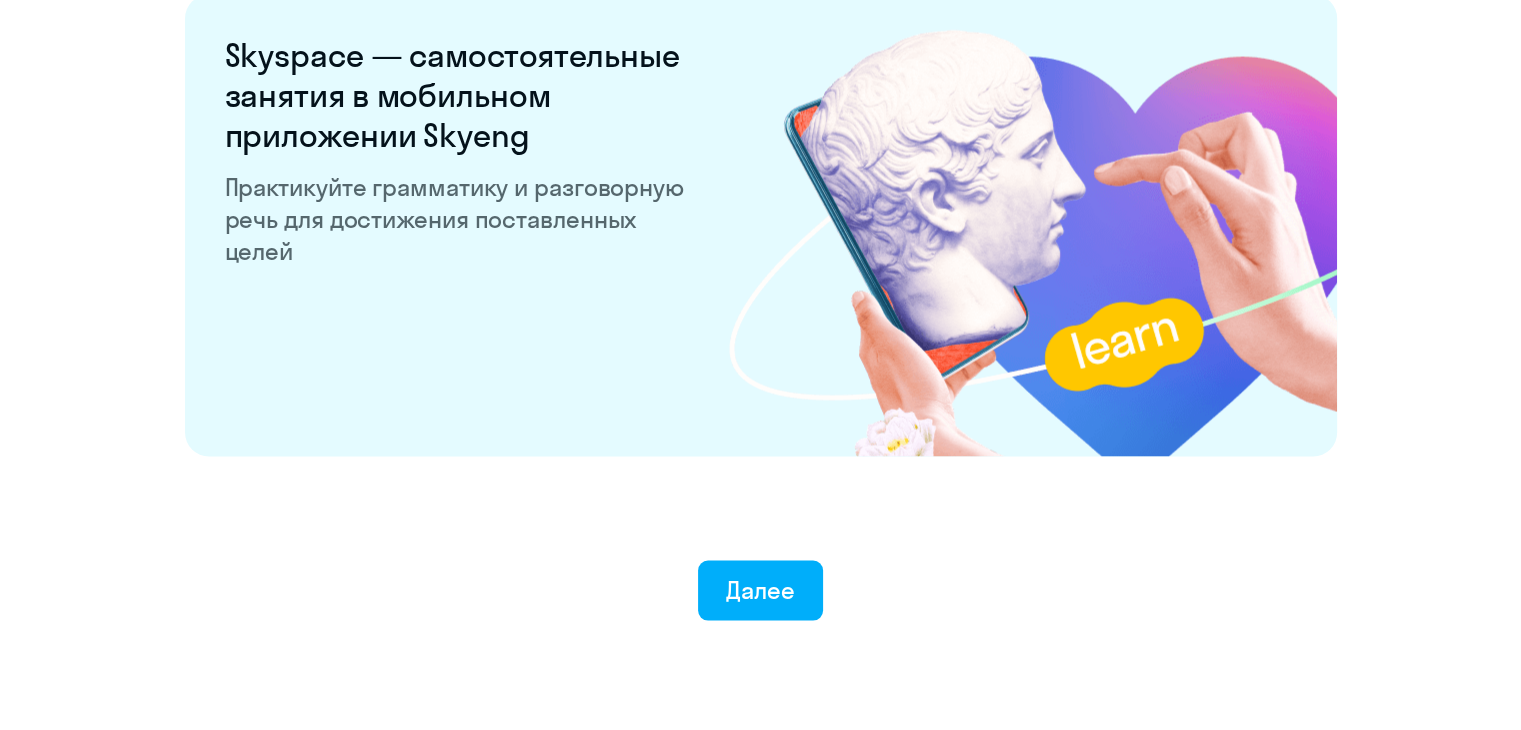scroll, scrollTop: 3905, scrollLeft: 0, axis: vertical 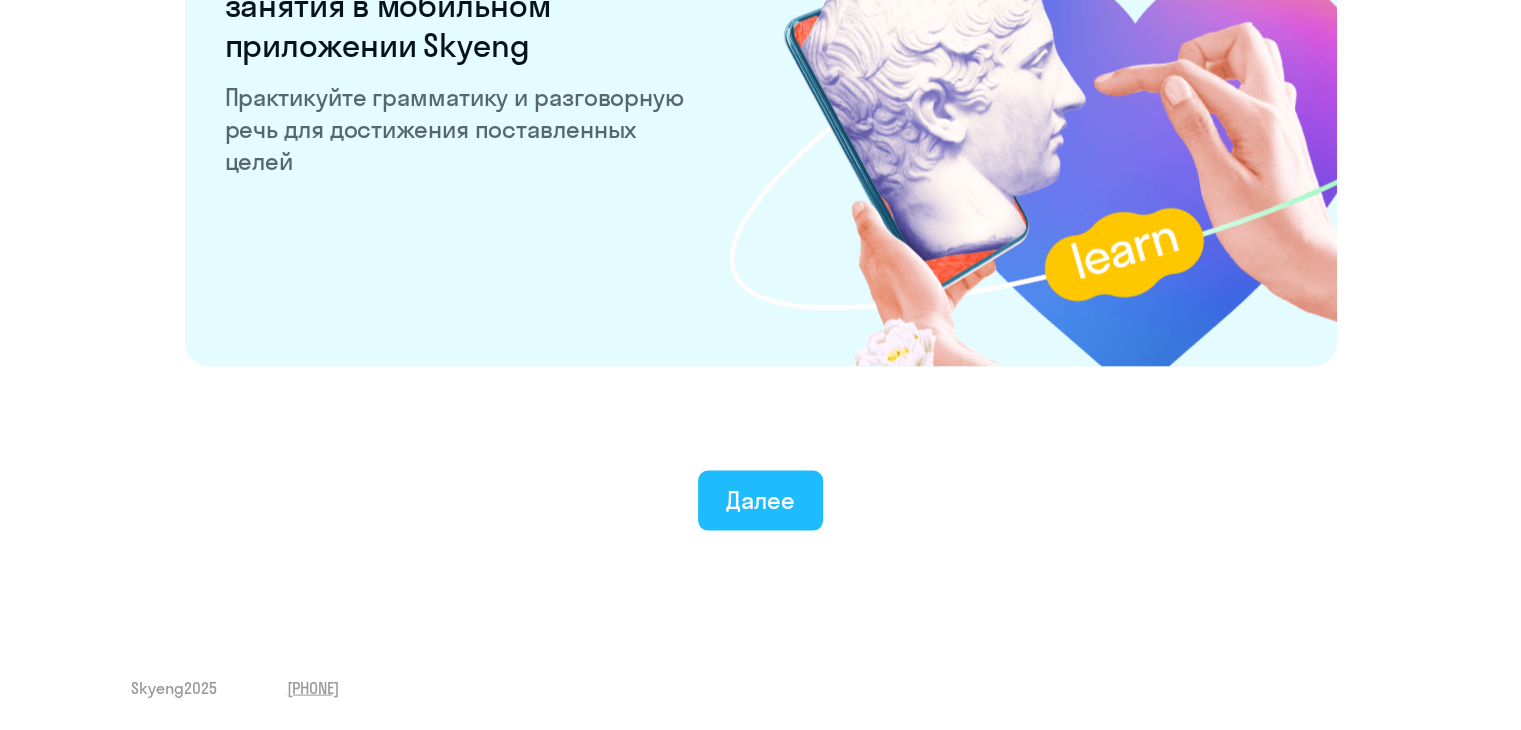 click on "Далее" 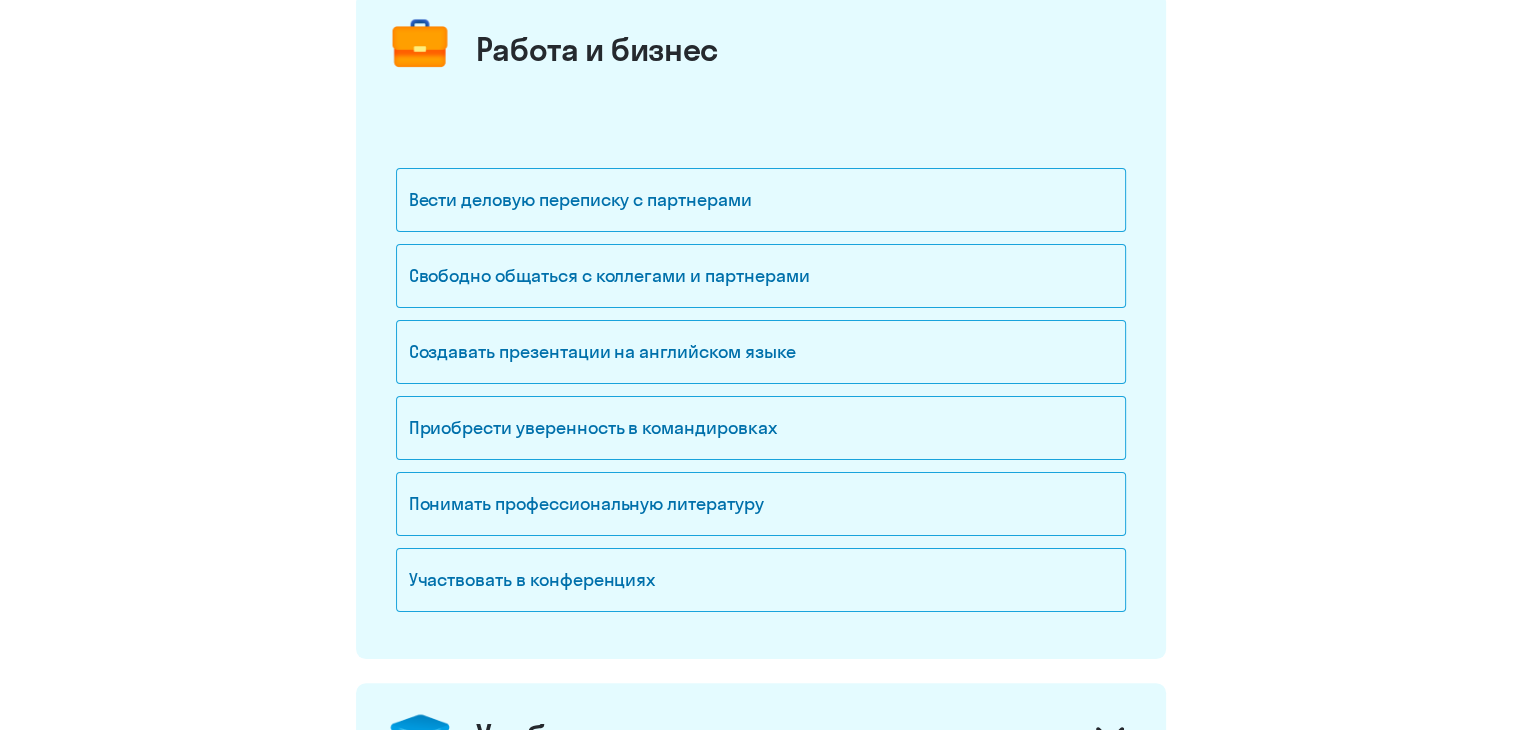 scroll, scrollTop: 270, scrollLeft: 0, axis: vertical 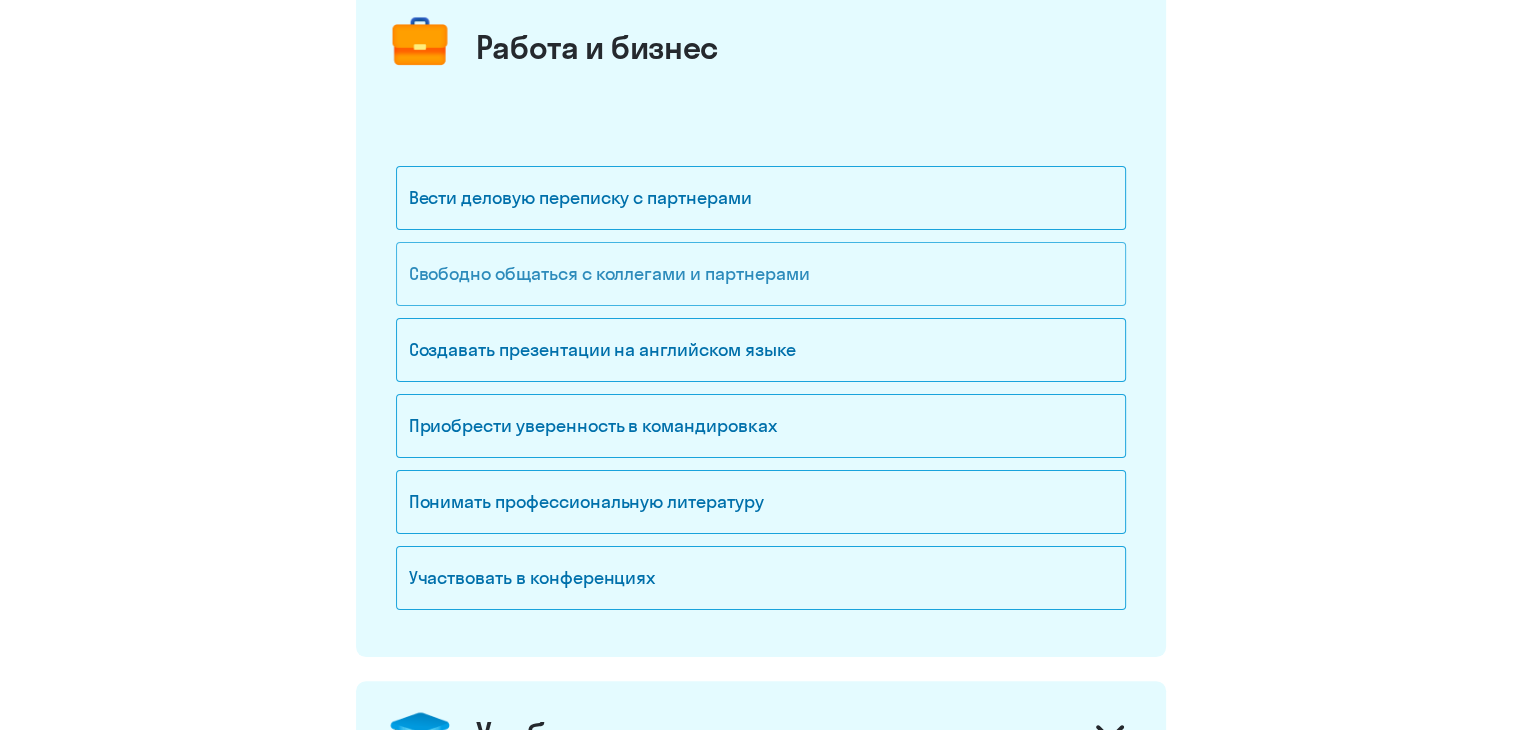 click on "Свободно общаться с коллегами и партнерами" 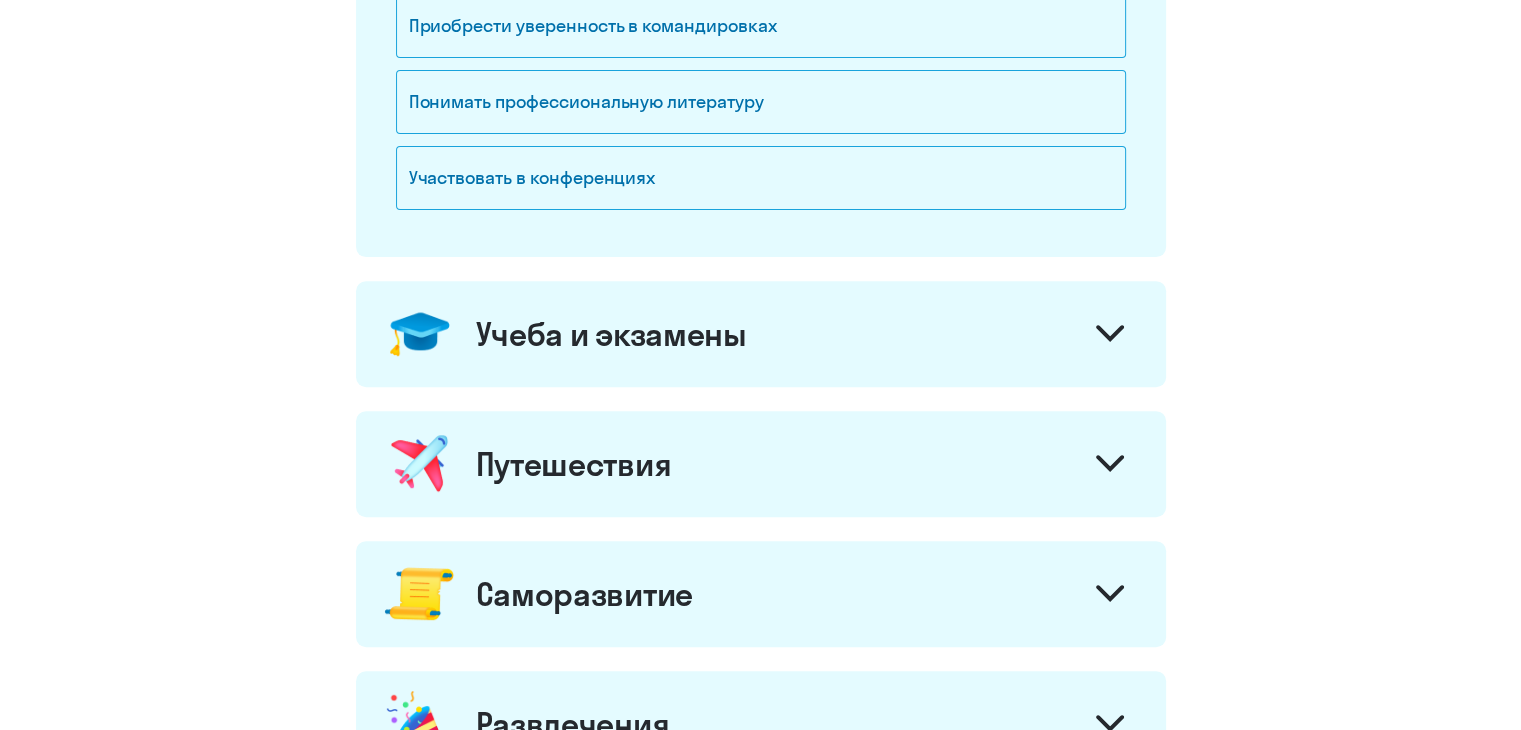 scroll, scrollTop: 758, scrollLeft: 0, axis: vertical 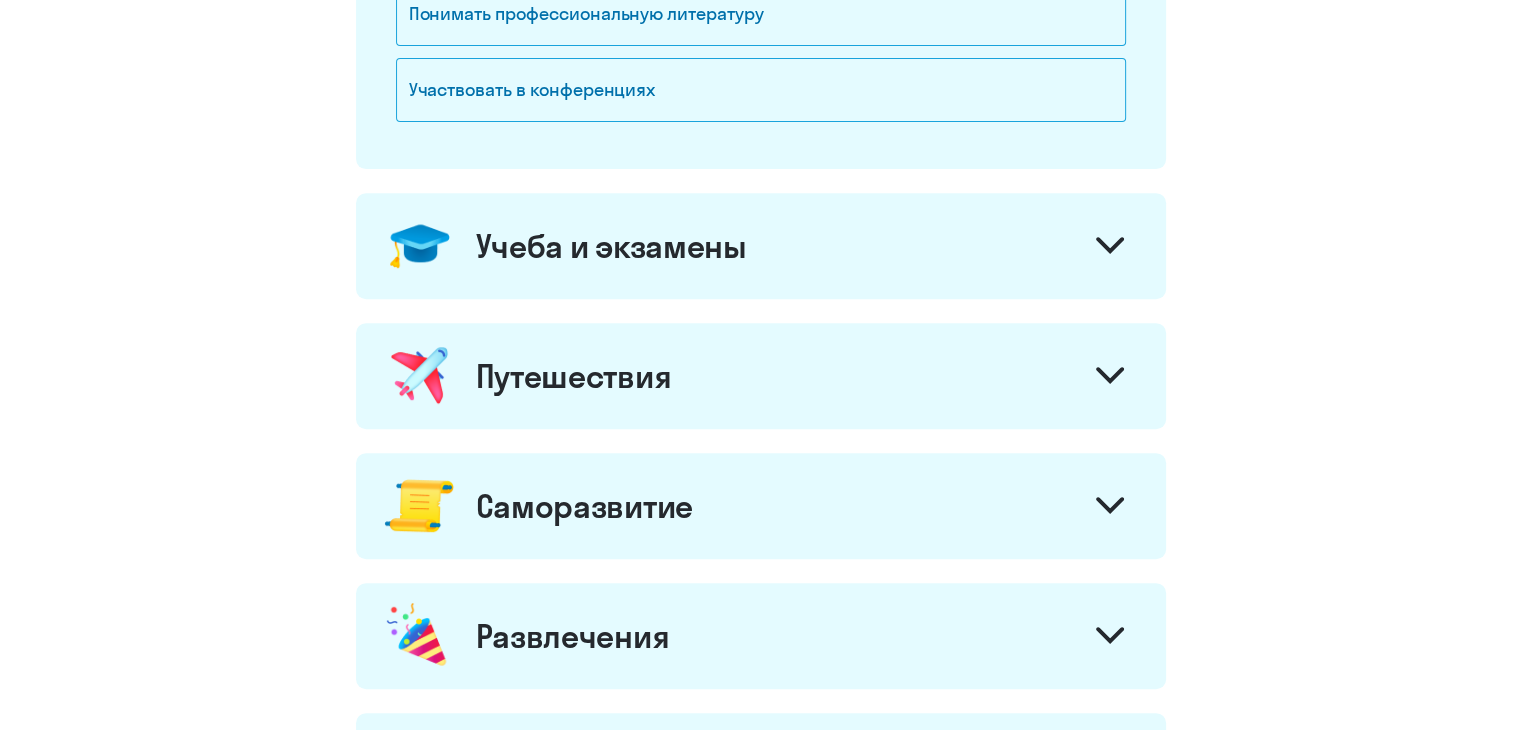 click 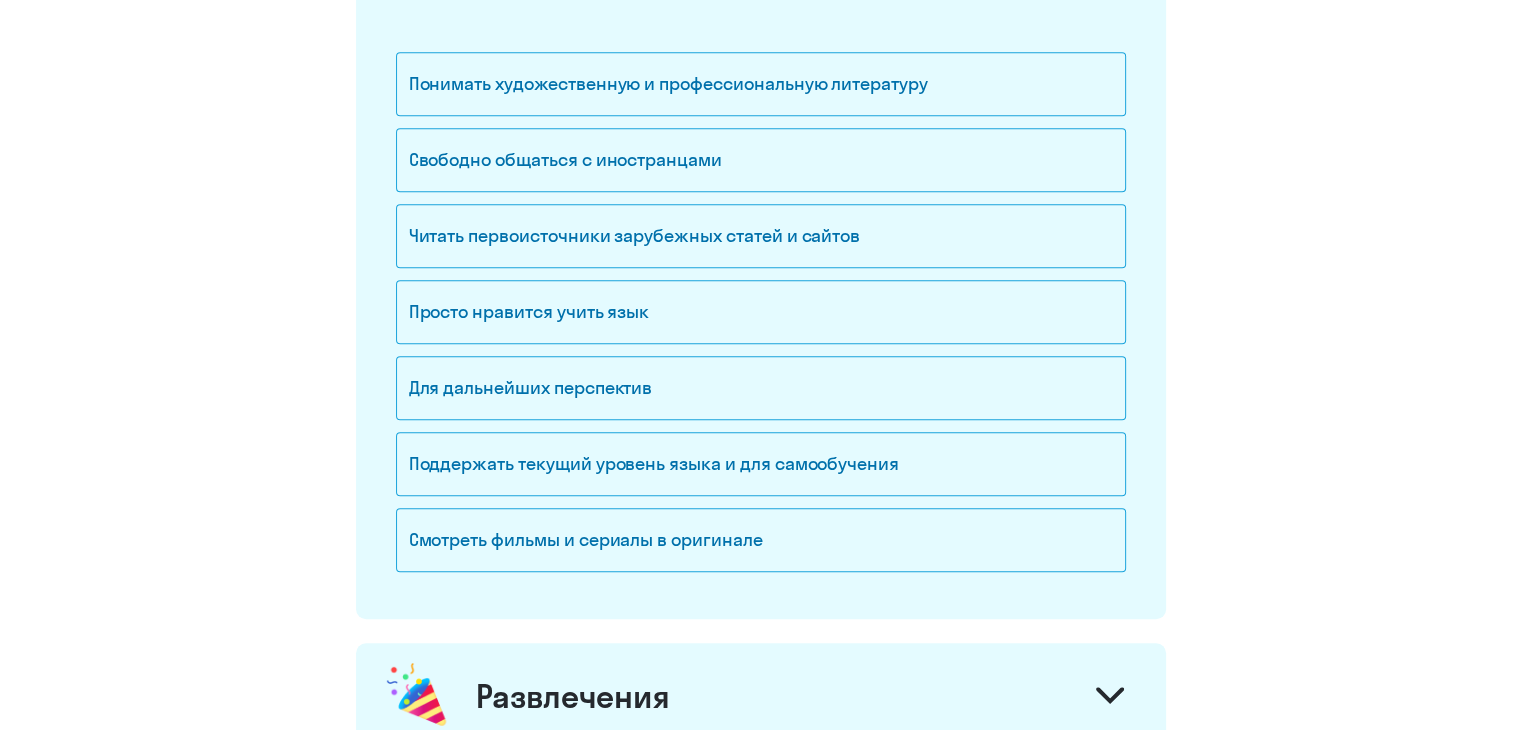 scroll, scrollTop: 1336, scrollLeft: 0, axis: vertical 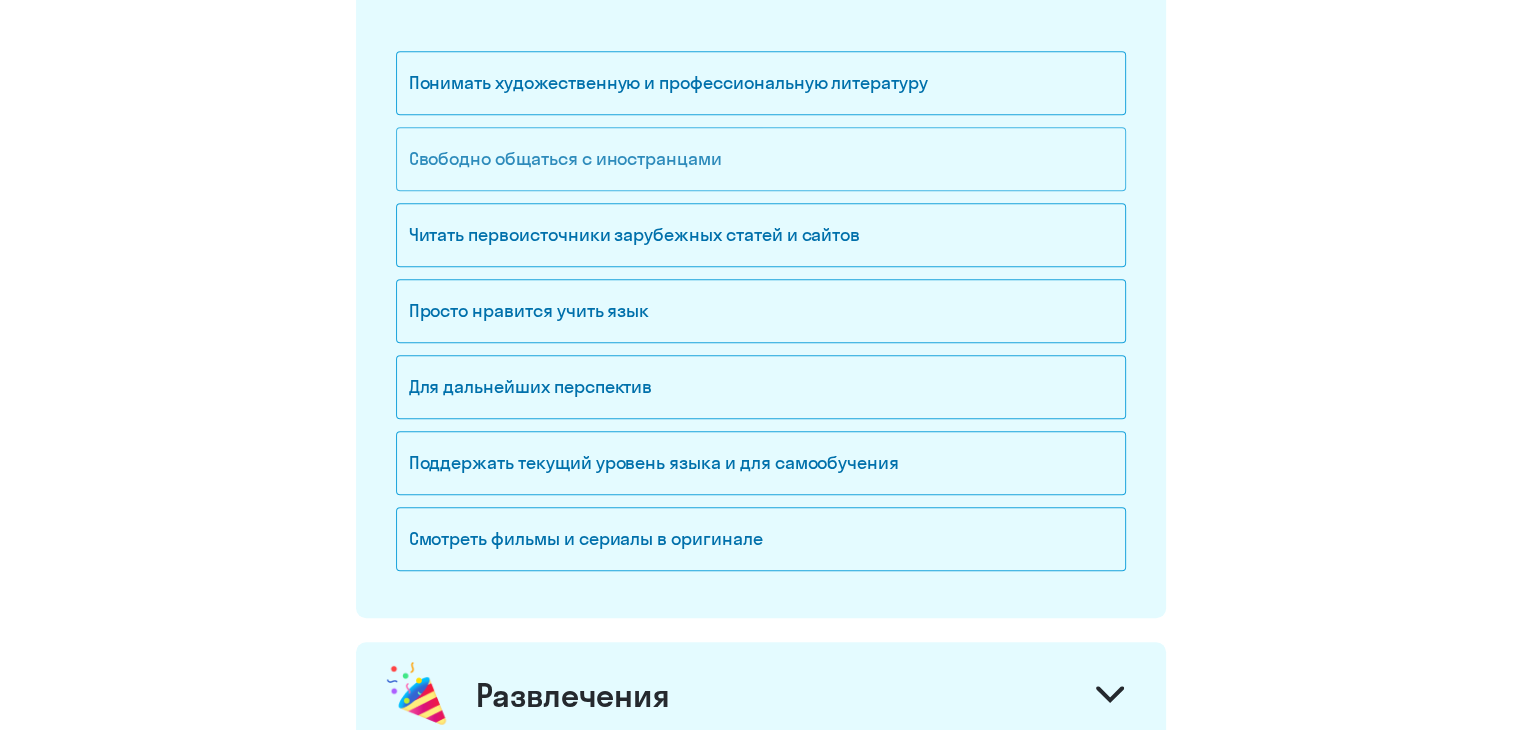 click on "Свободно общаться с иностранцами" 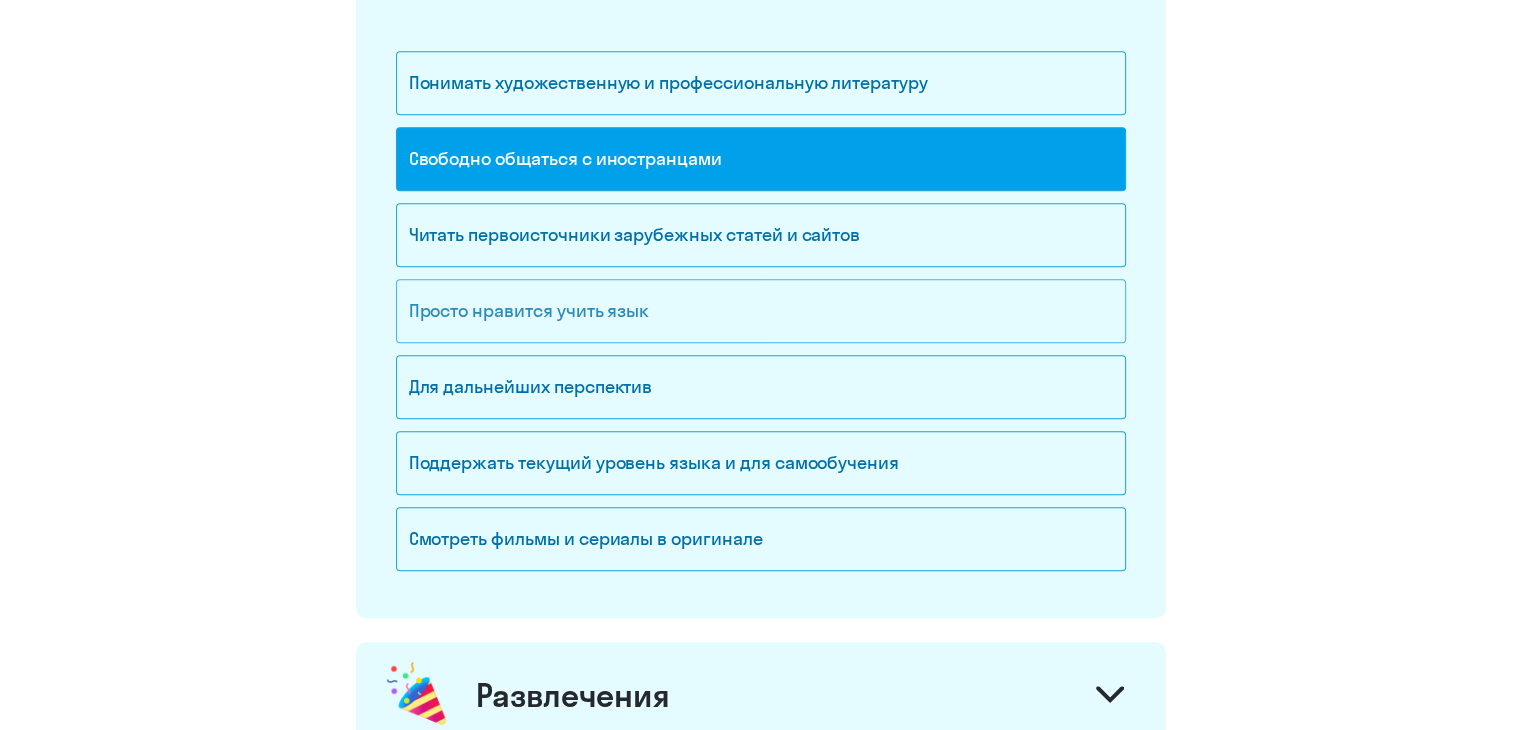 click on "Просто нравится учить язык" 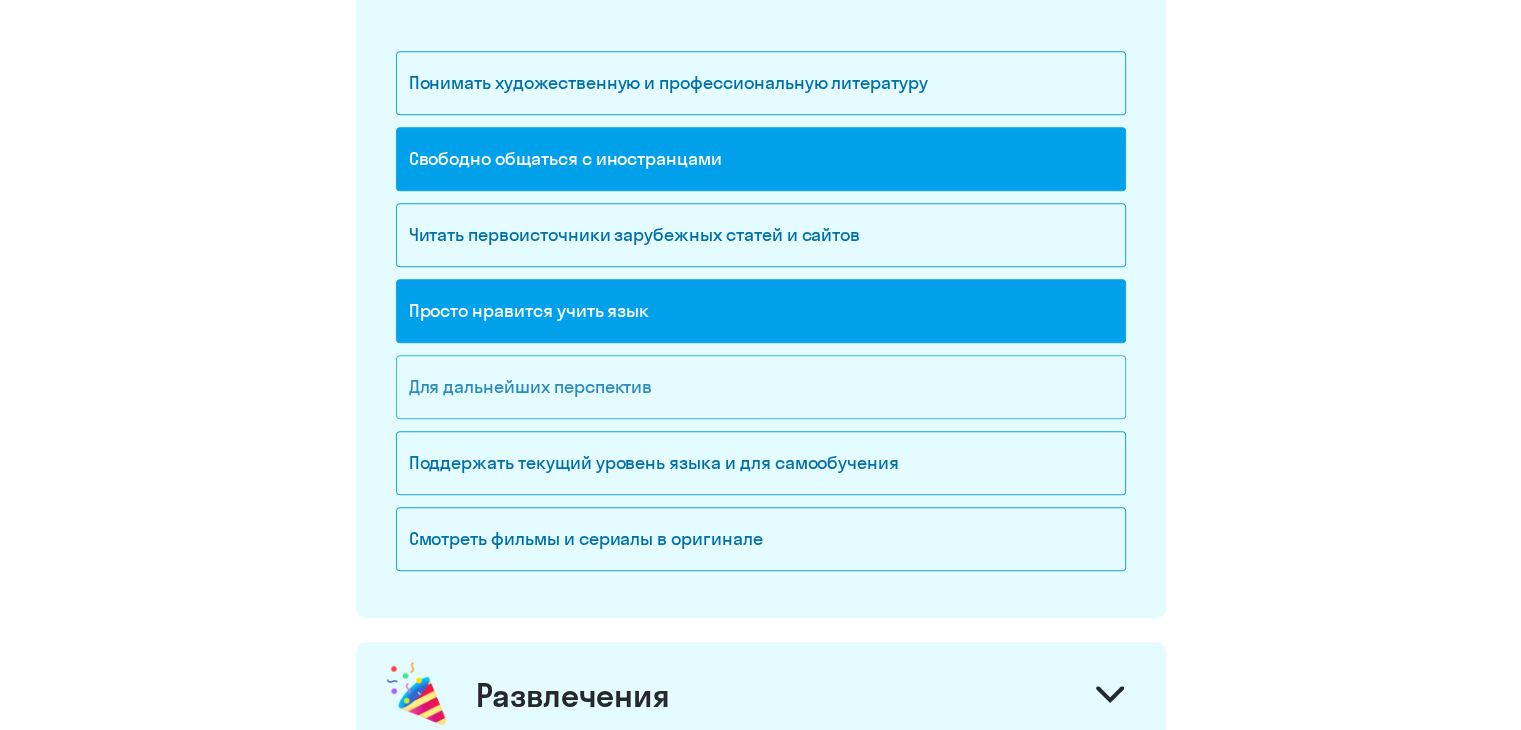 click on "Для дальнейших перспектив" 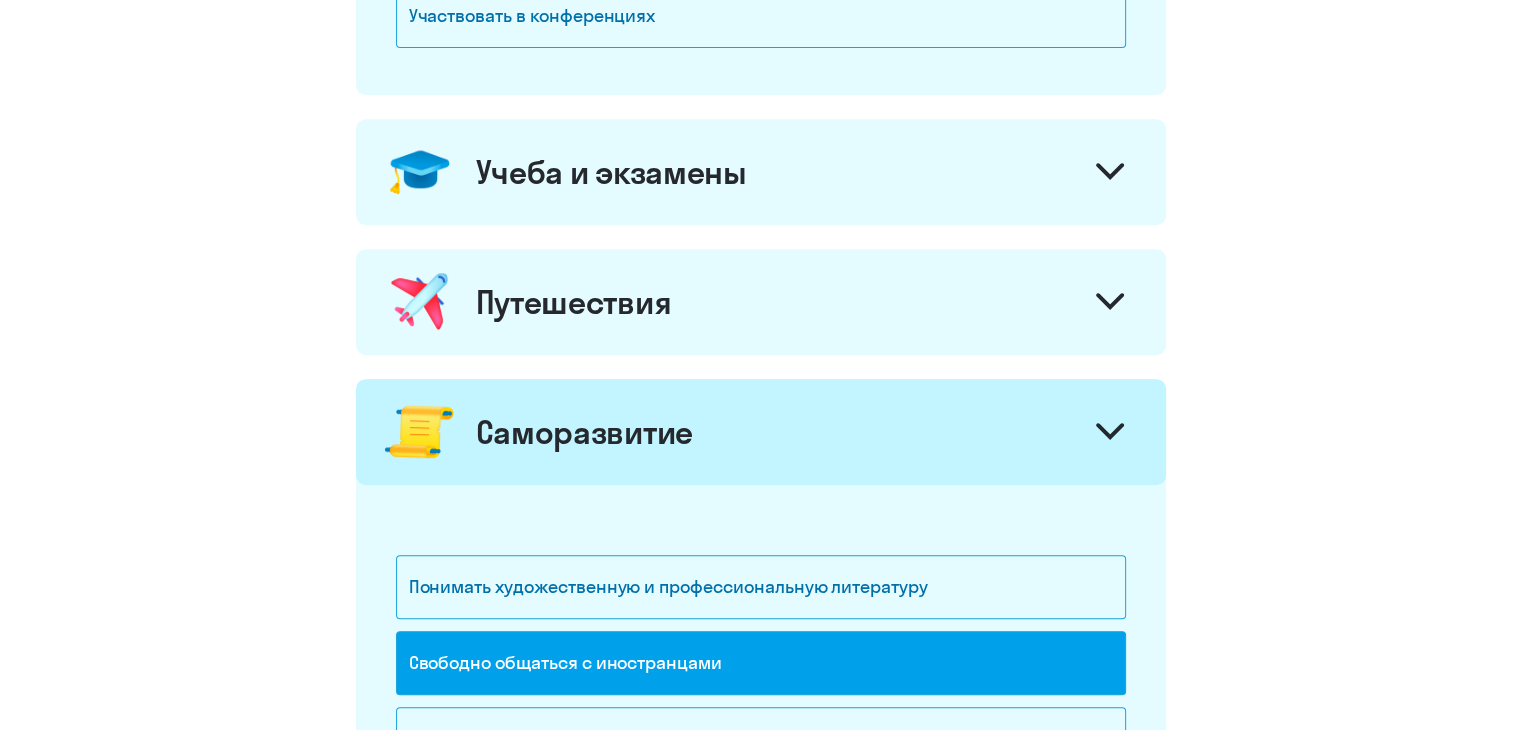 scroll, scrollTop: 831, scrollLeft: 0, axis: vertical 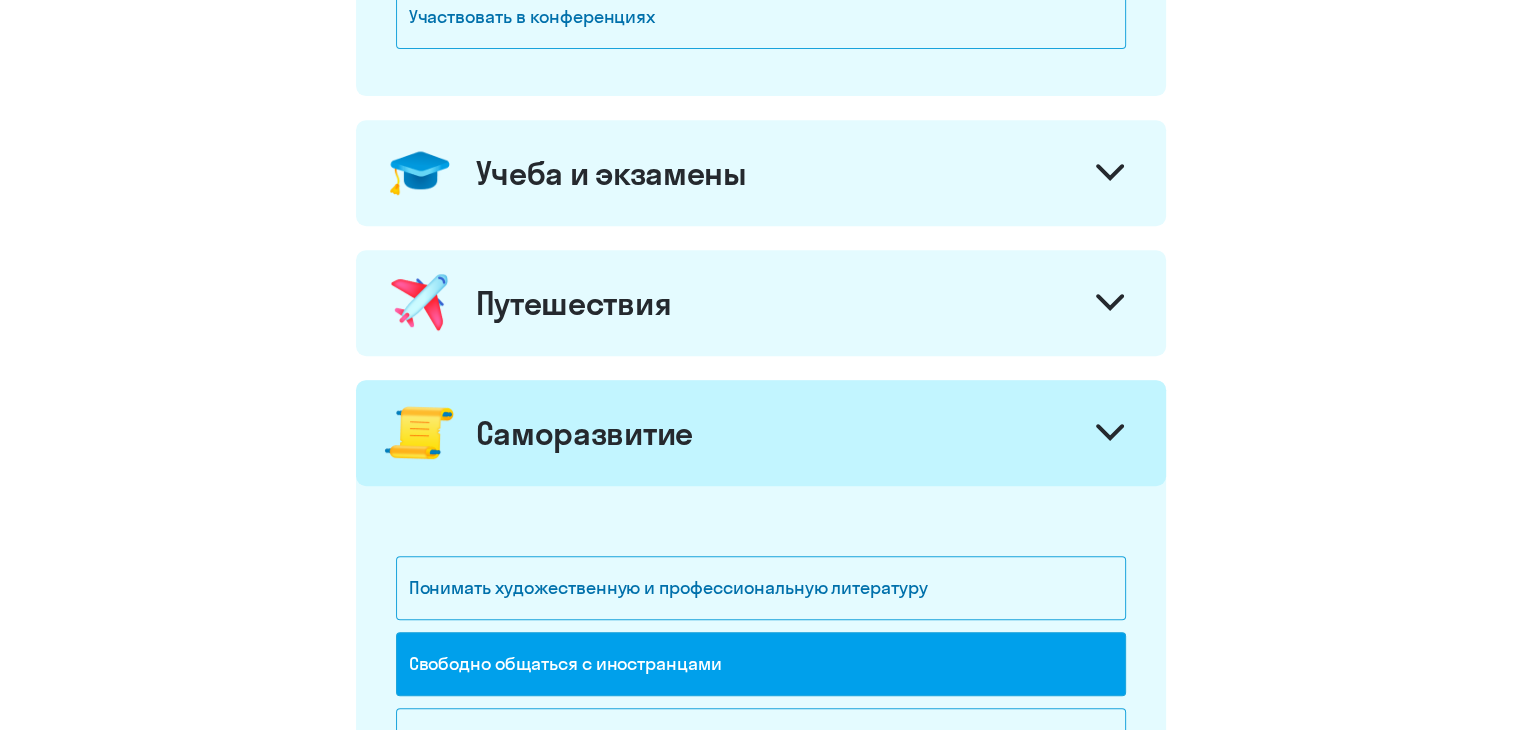 click 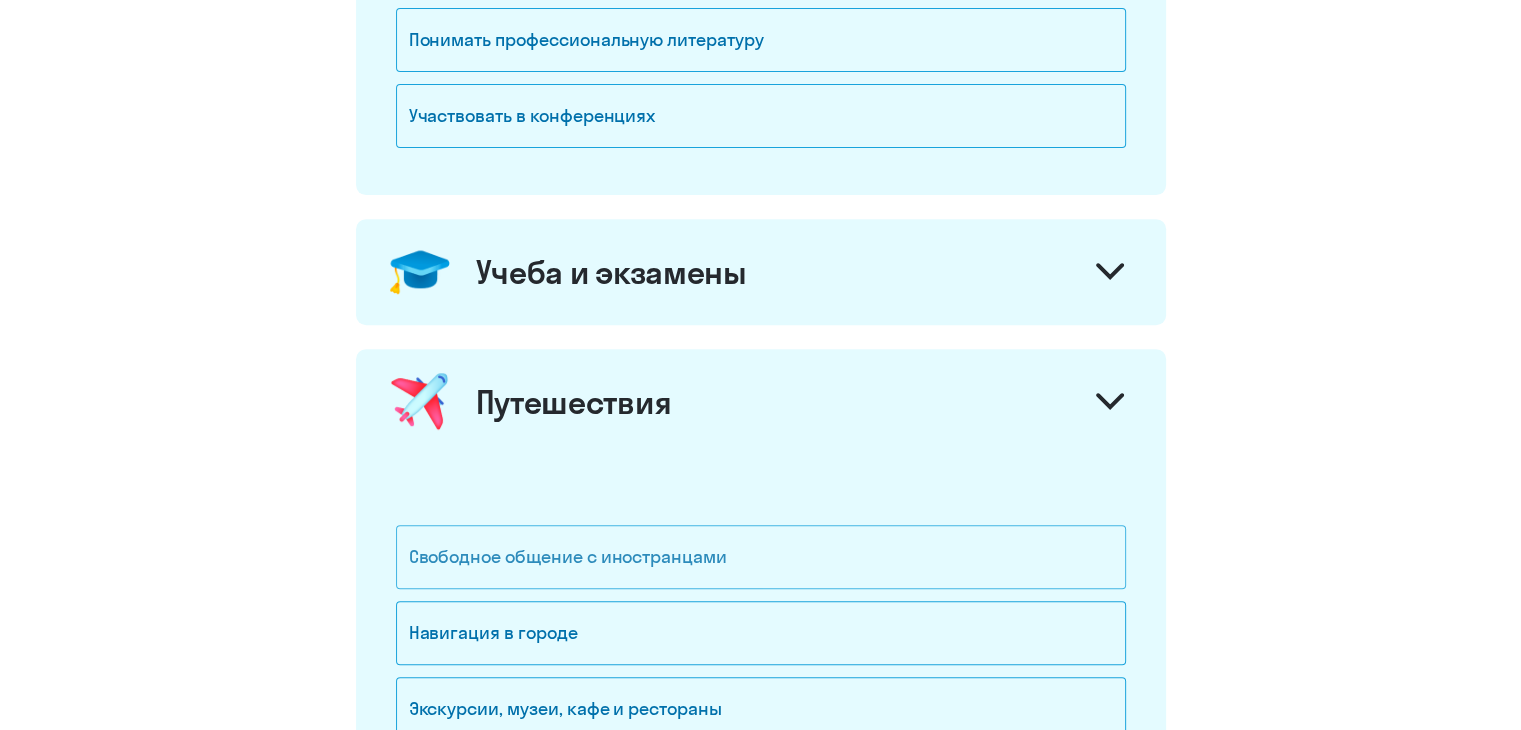 scroll, scrollTop: 732, scrollLeft: 0, axis: vertical 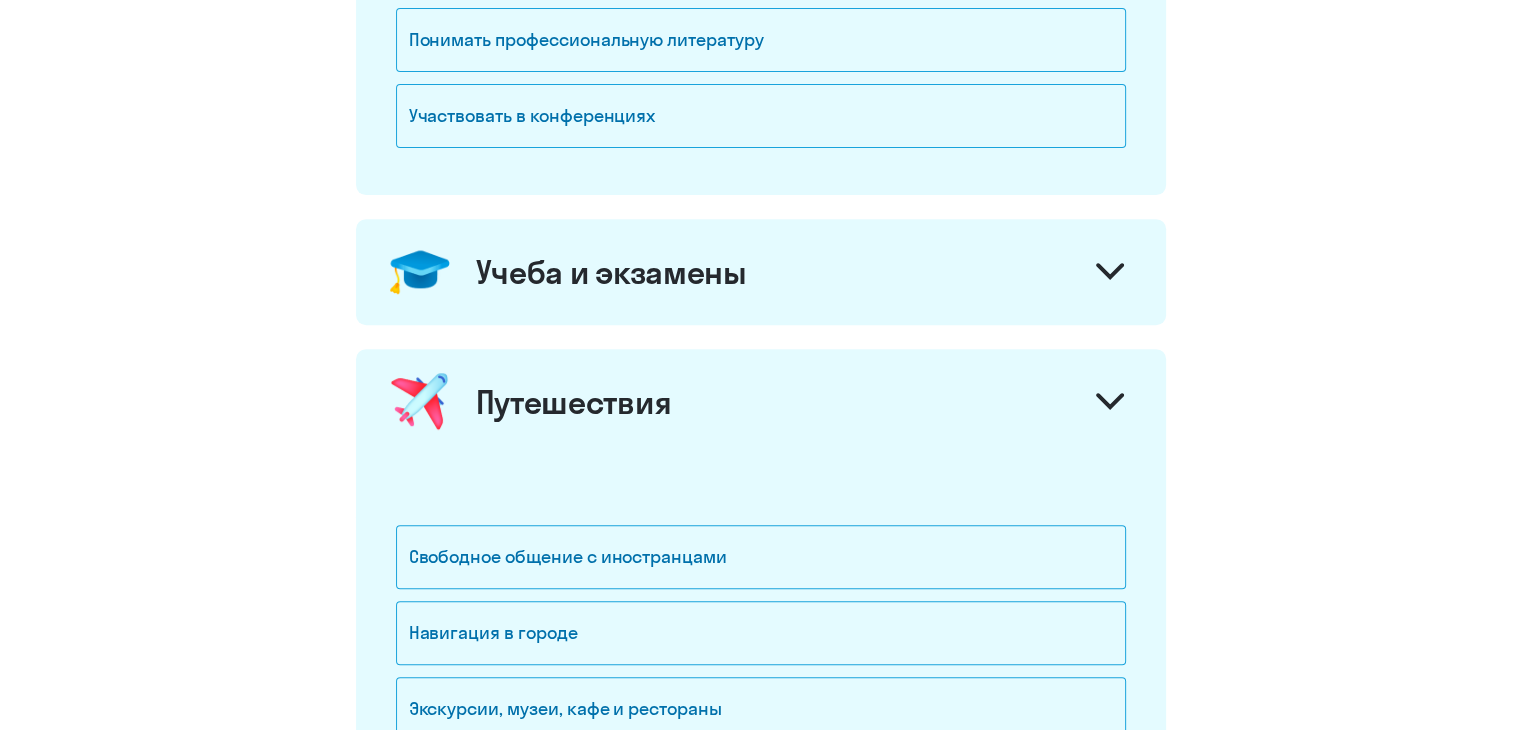 click on "Учеба и экзамены" 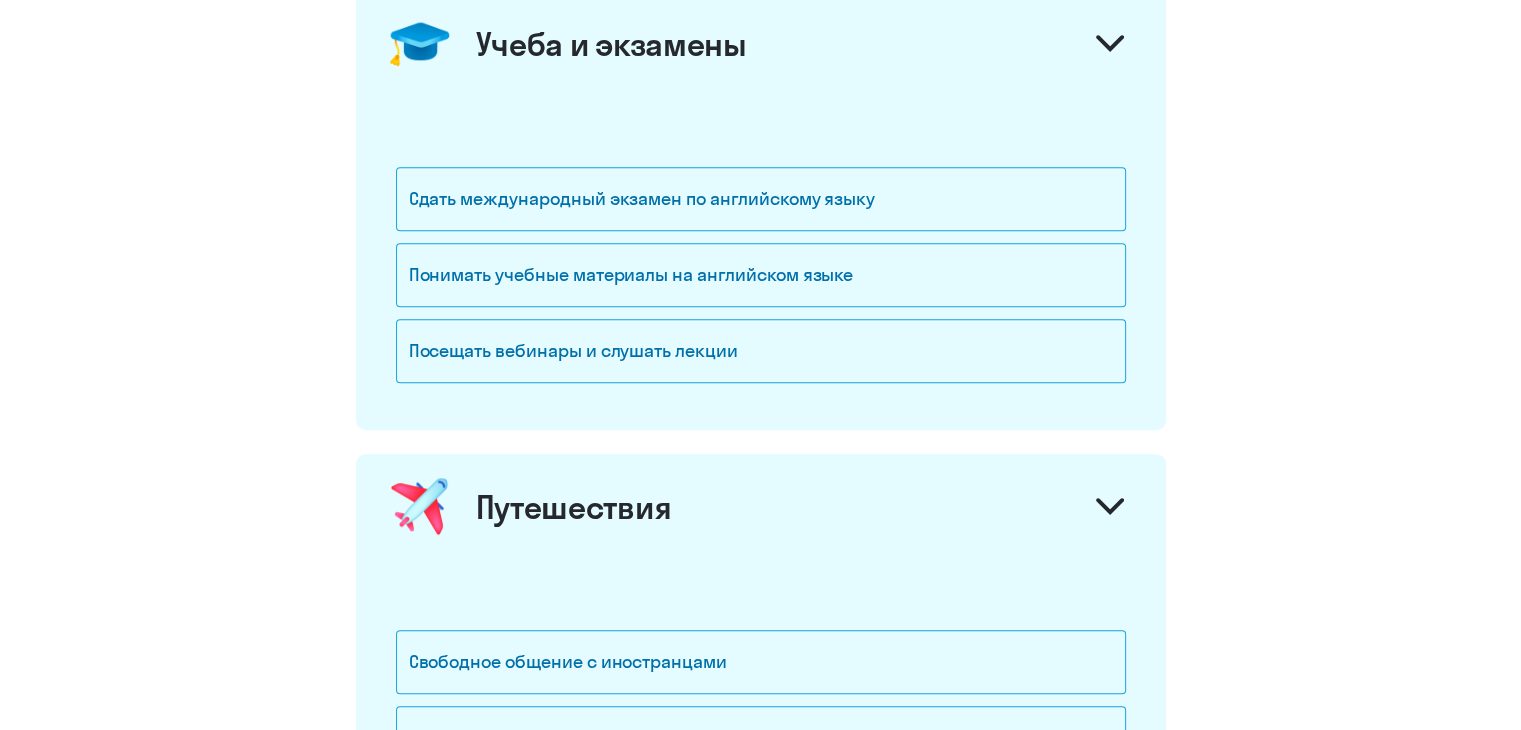 scroll, scrollTop: 962, scrollLeft: 0, axis: vertical 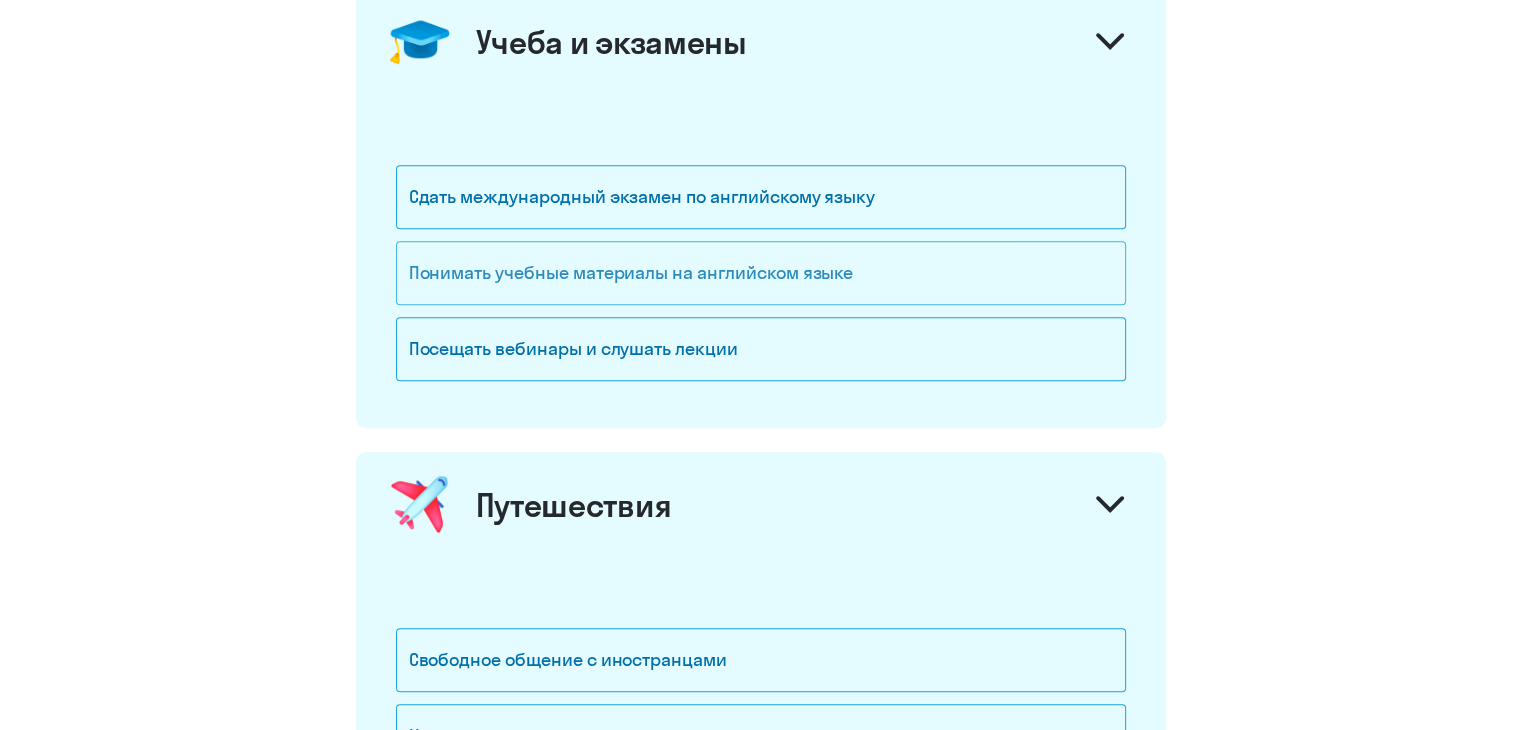 click on "Понимать учебные материалы на английском языке" 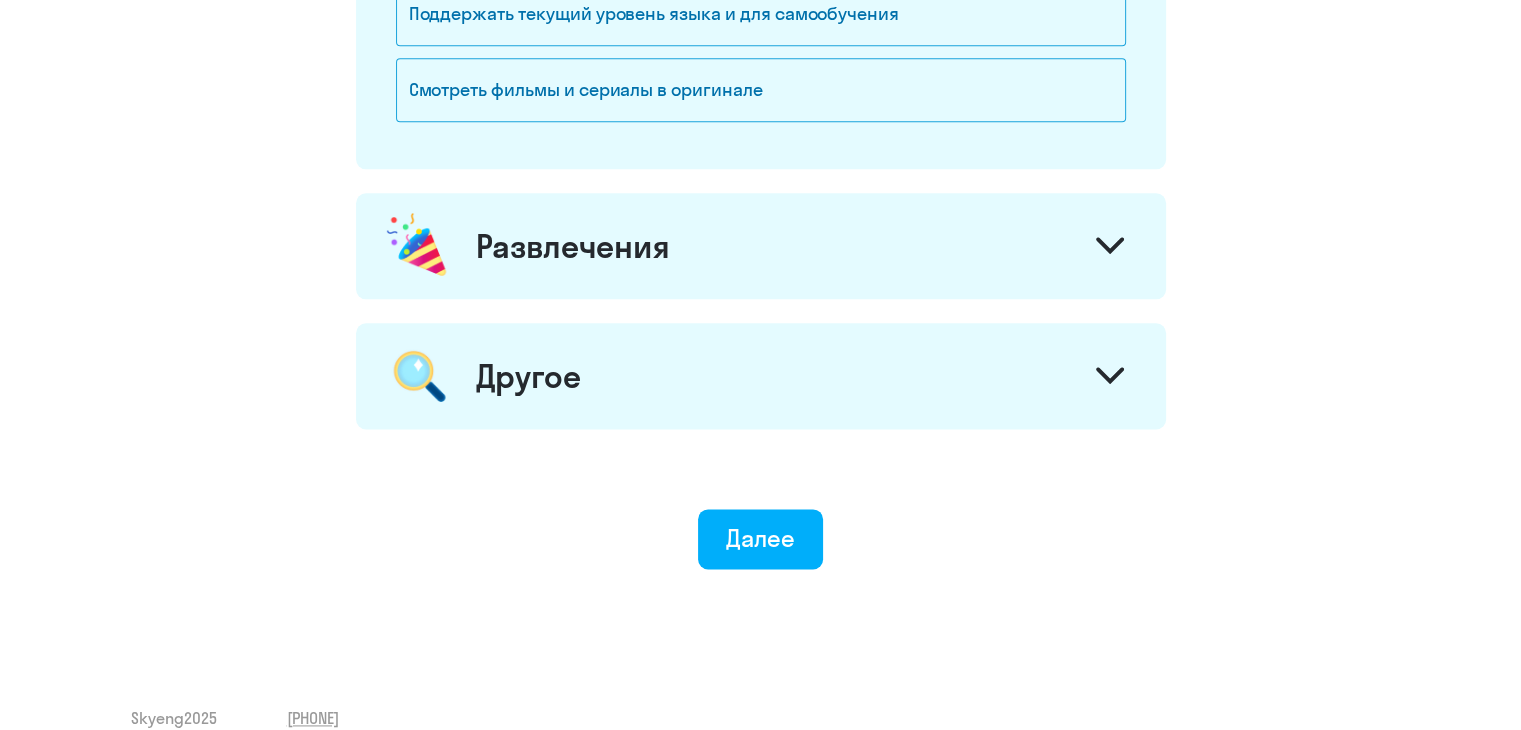 scroll, scrollTop: 2455, scrollLeft: 0, axis: vertical 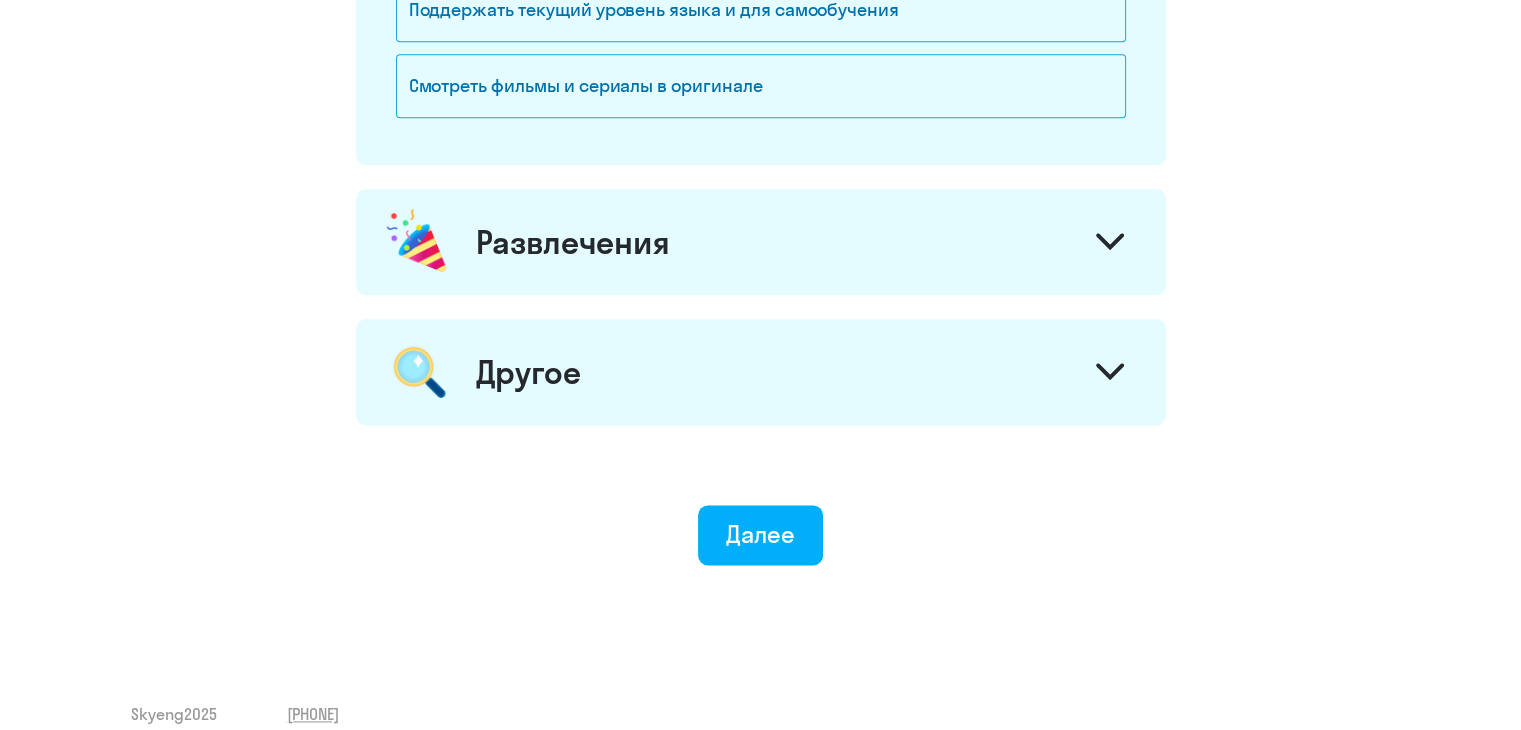 click on "Развлечения" 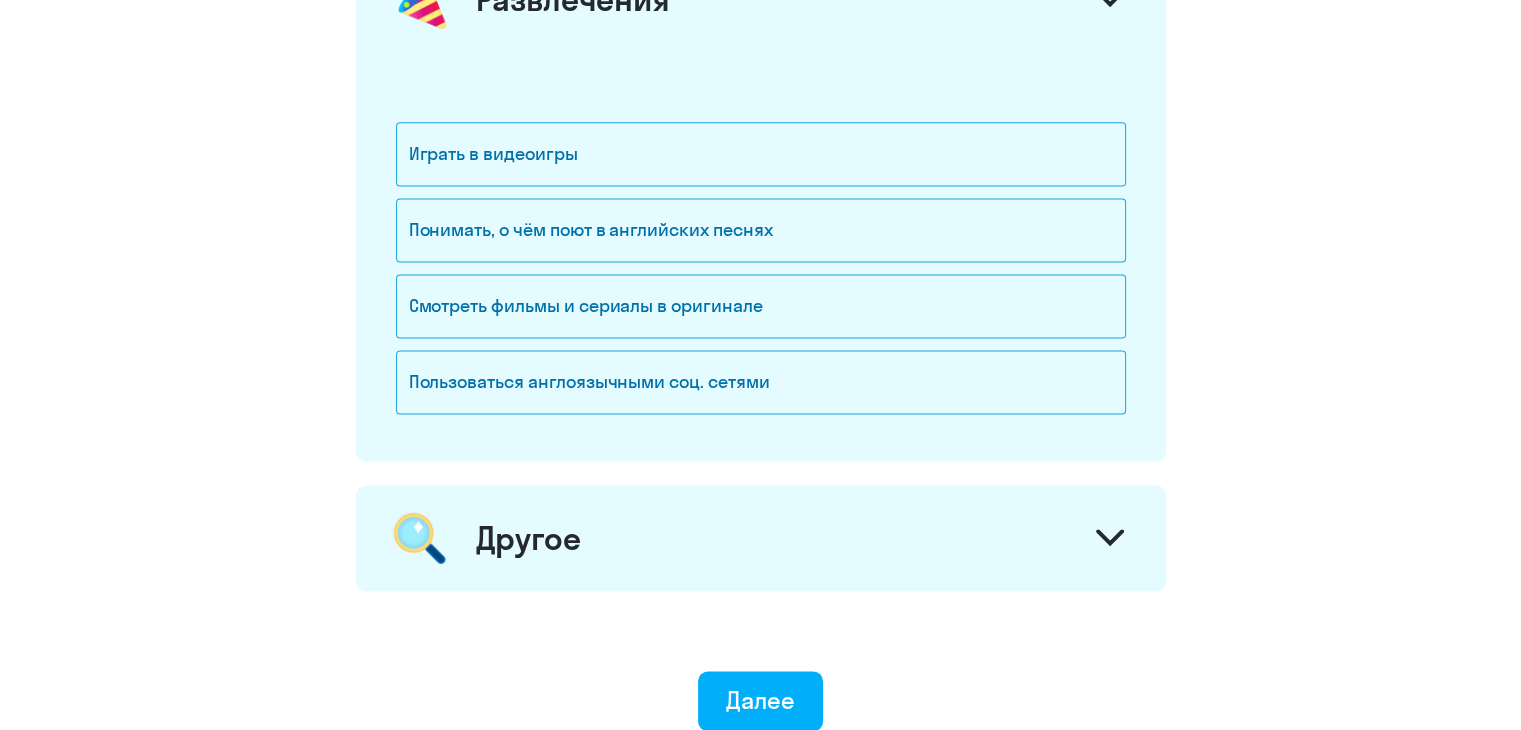 scroll, scrollTop: 2699, scrollLeft: 0, axis: vertical 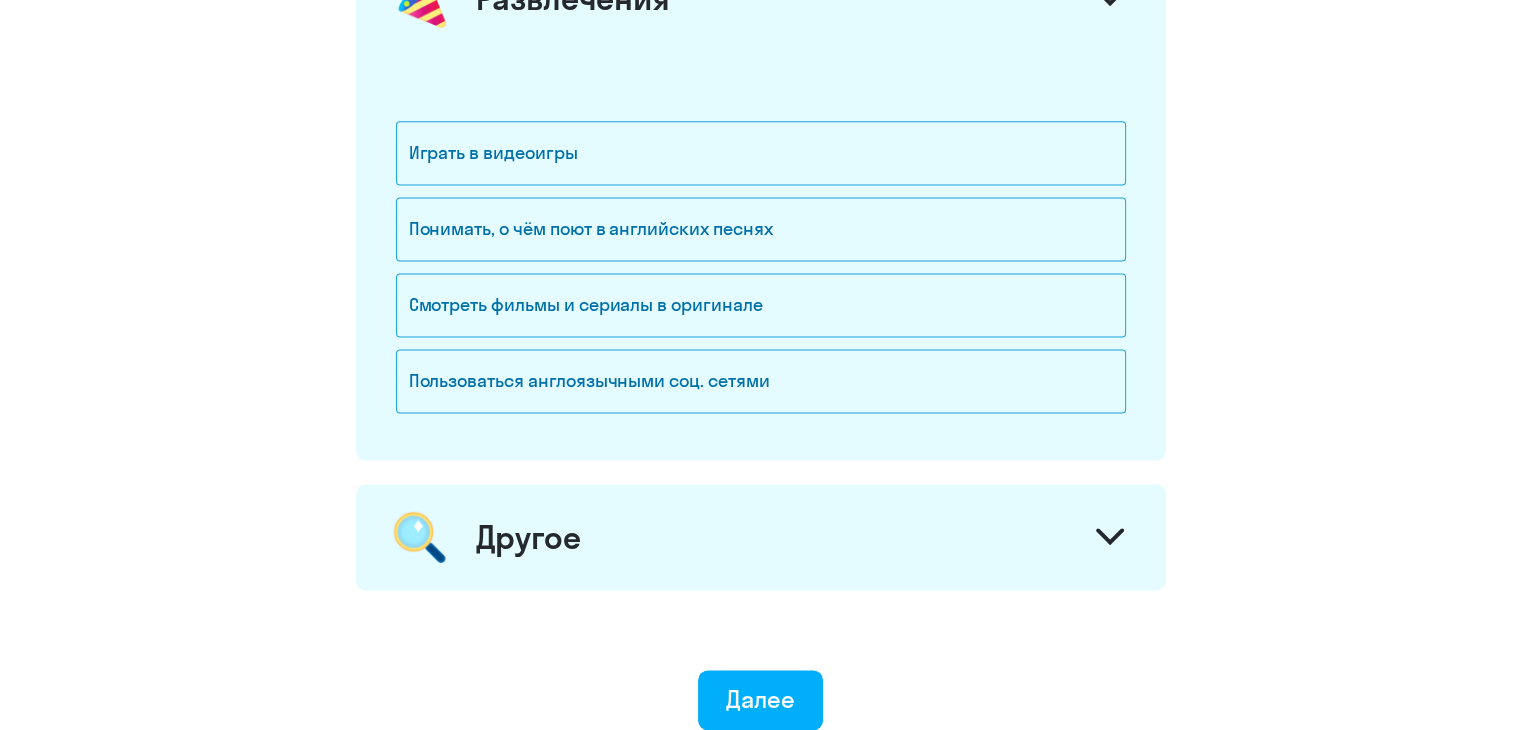 click on "Зачем вам английский? Работа и бизнес  Вести деловую переписку с партнерами
Свободно общаться с коллегами и партнерами
Создавать презентации на английском языке
Приобрести уверенность в командировках
Понимать профессиональную литературу
Участвовать в конференциях
Учеба и экзамены
Сдать международный экзамен по английскому языку
Понимать учебные материалы на английском языке
Посещать вебинары и слушать лекции
Путешествия
Свободное общение с иностранцами
Навигация в городе
Экскурсии, музеи, кафе и рестораны
Саморазвитие" 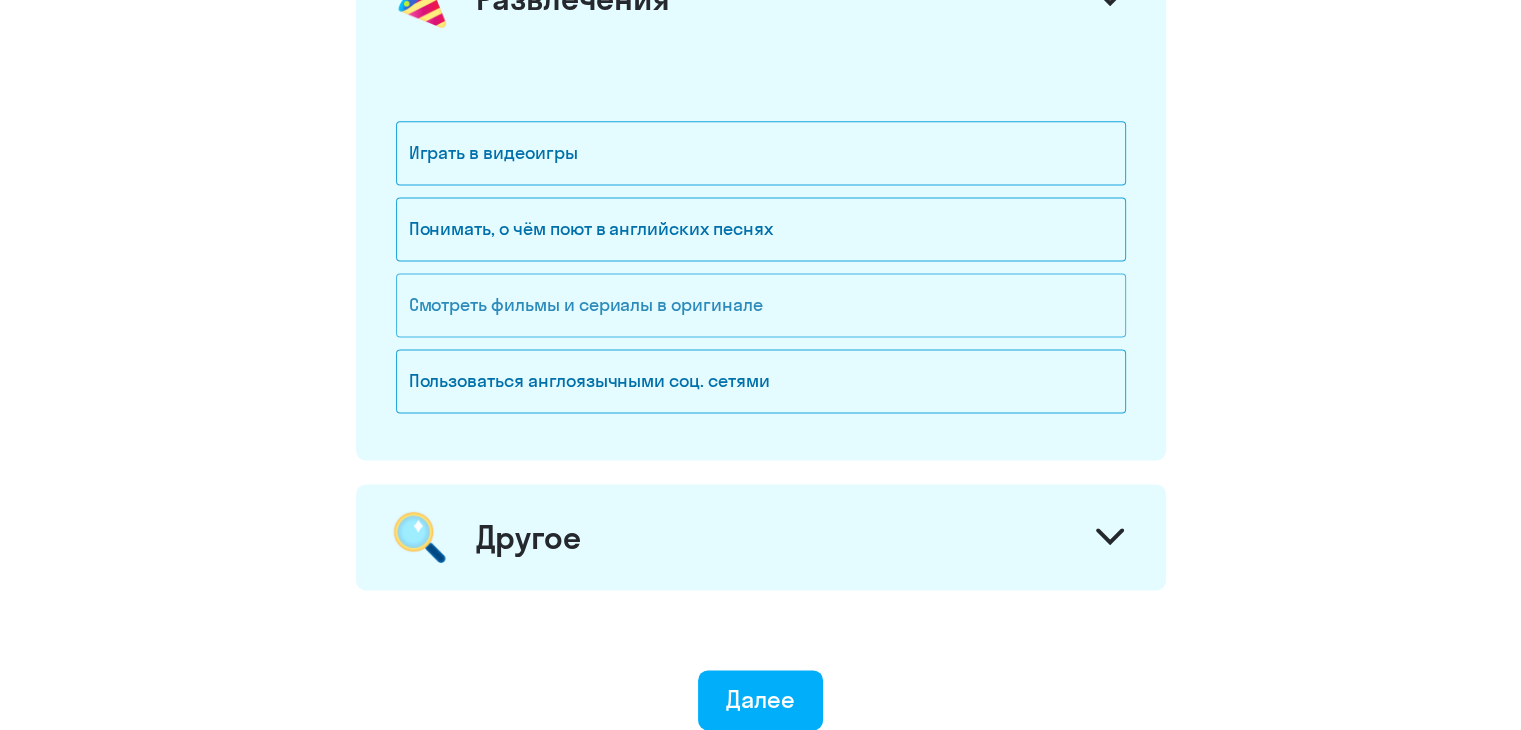 click on "Смотреть фильмы и сериалы в оригинале" 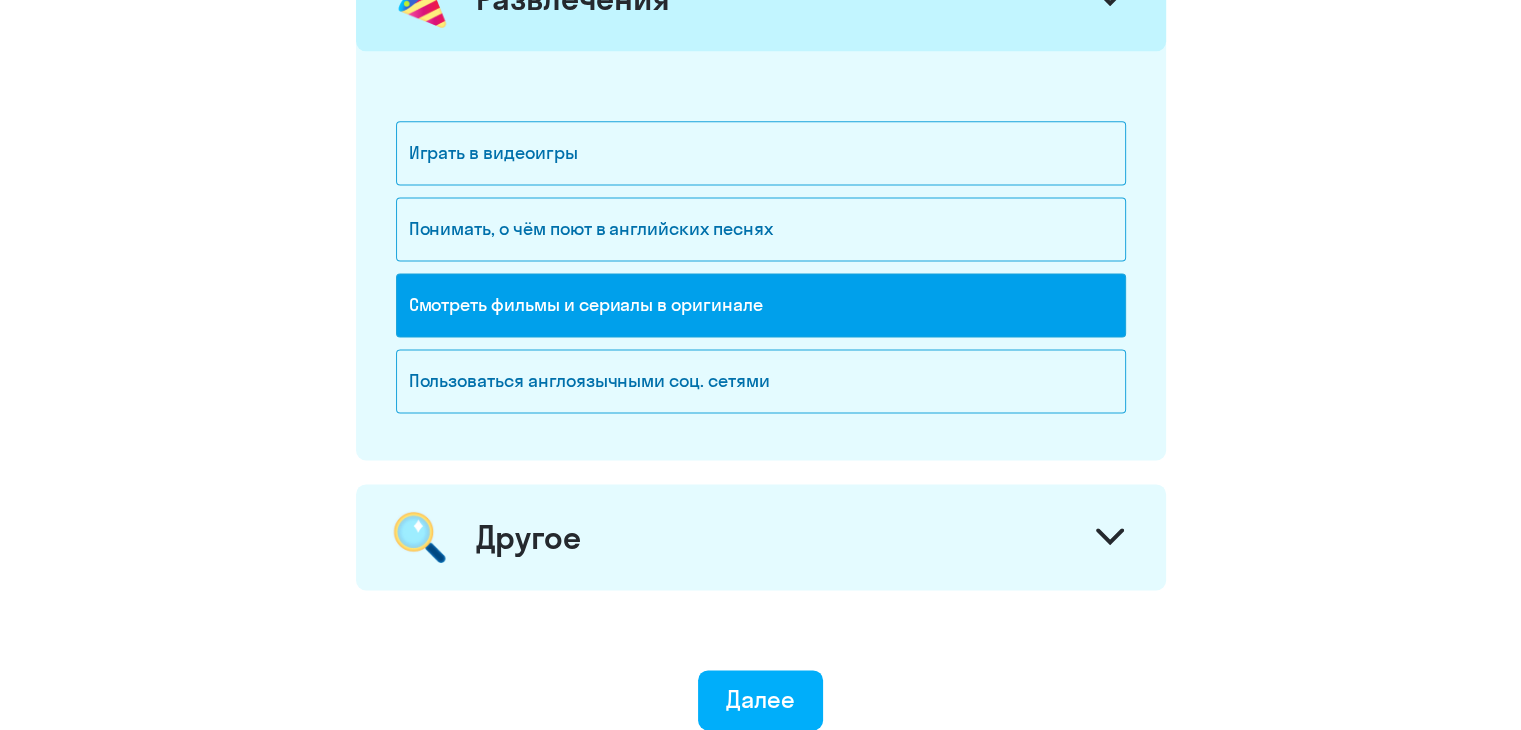 scroll, scrollTop: 2881, scrollLeft: 0, axis: vertical 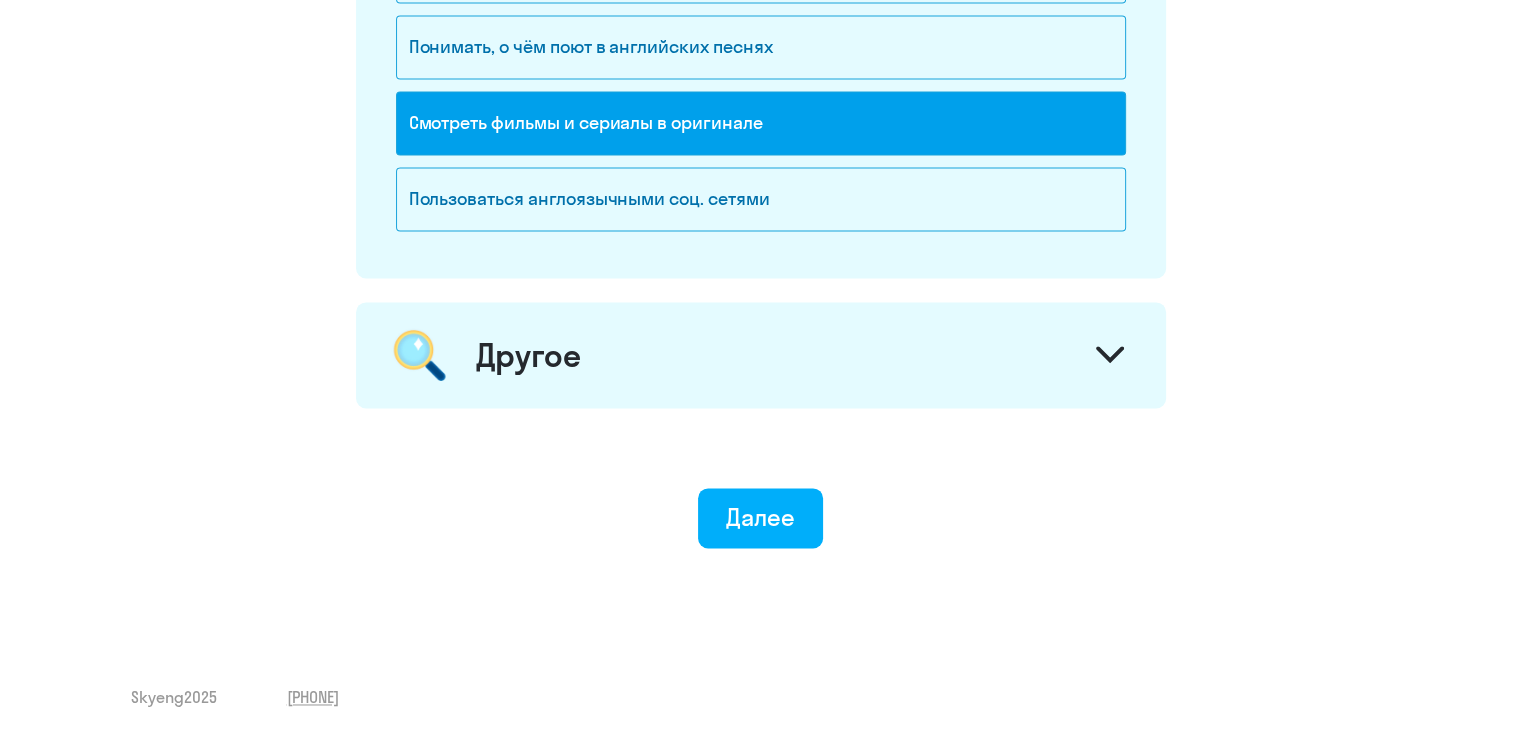 click on "Другое" 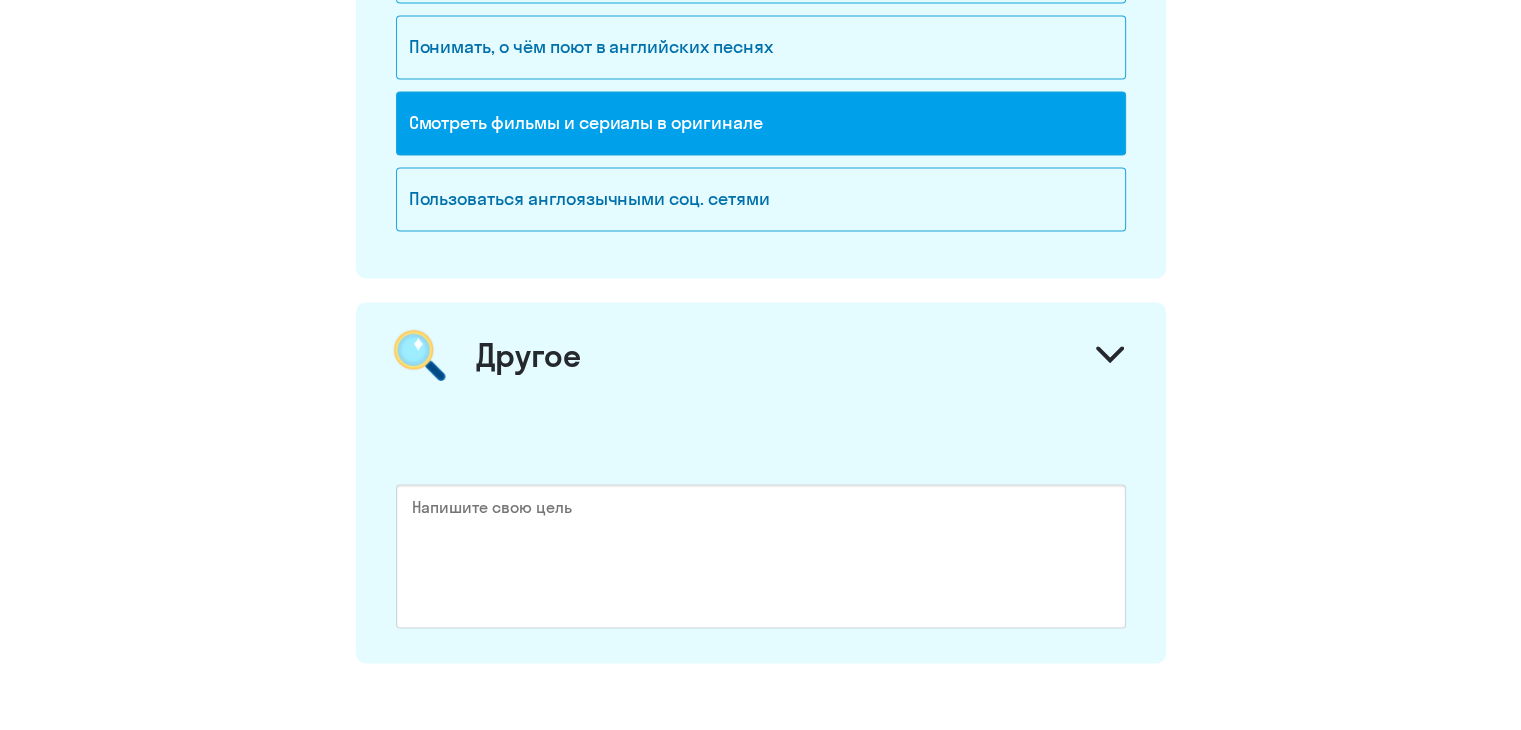 scroll, scrollTop: 3136, scrollLeft: 0, axis: vertical 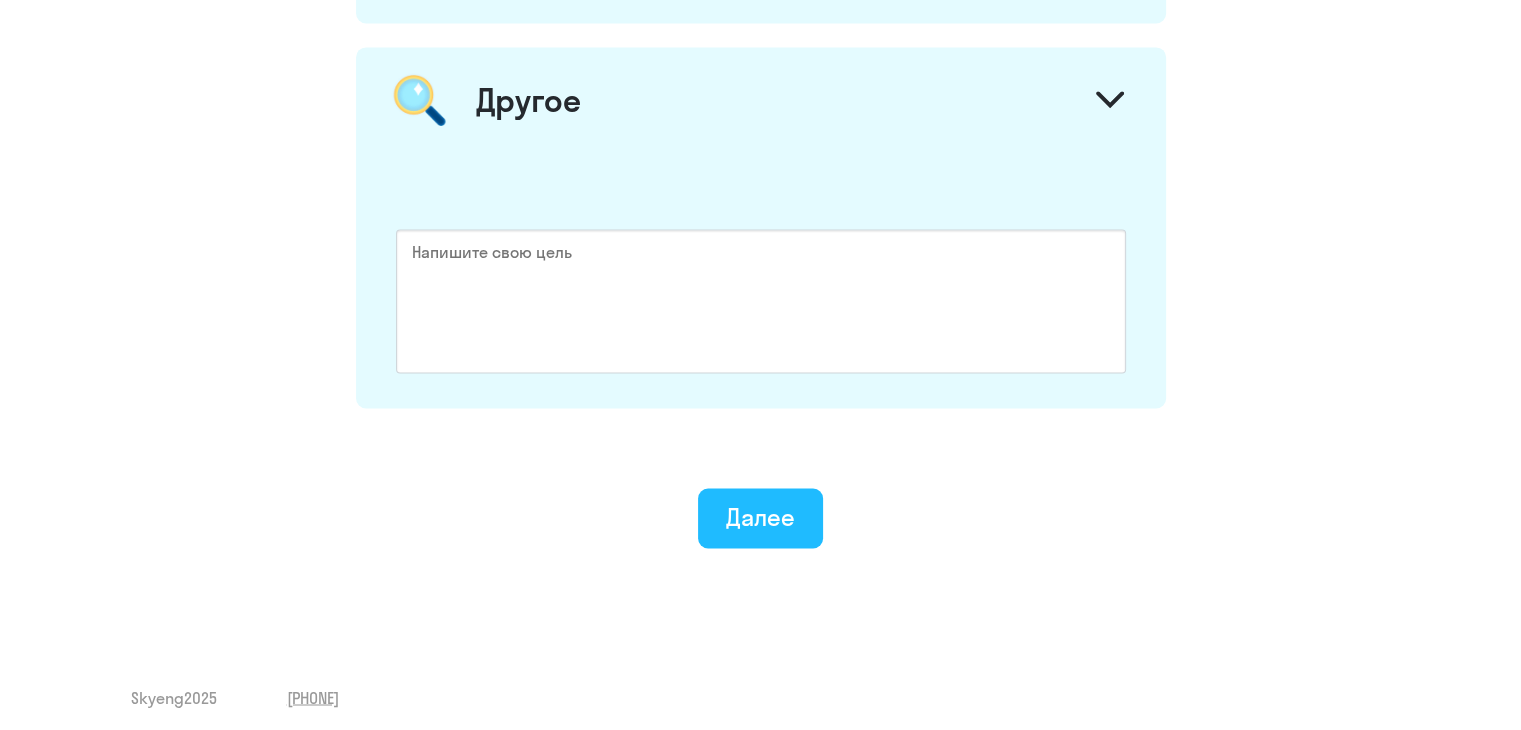 click on "Далее" 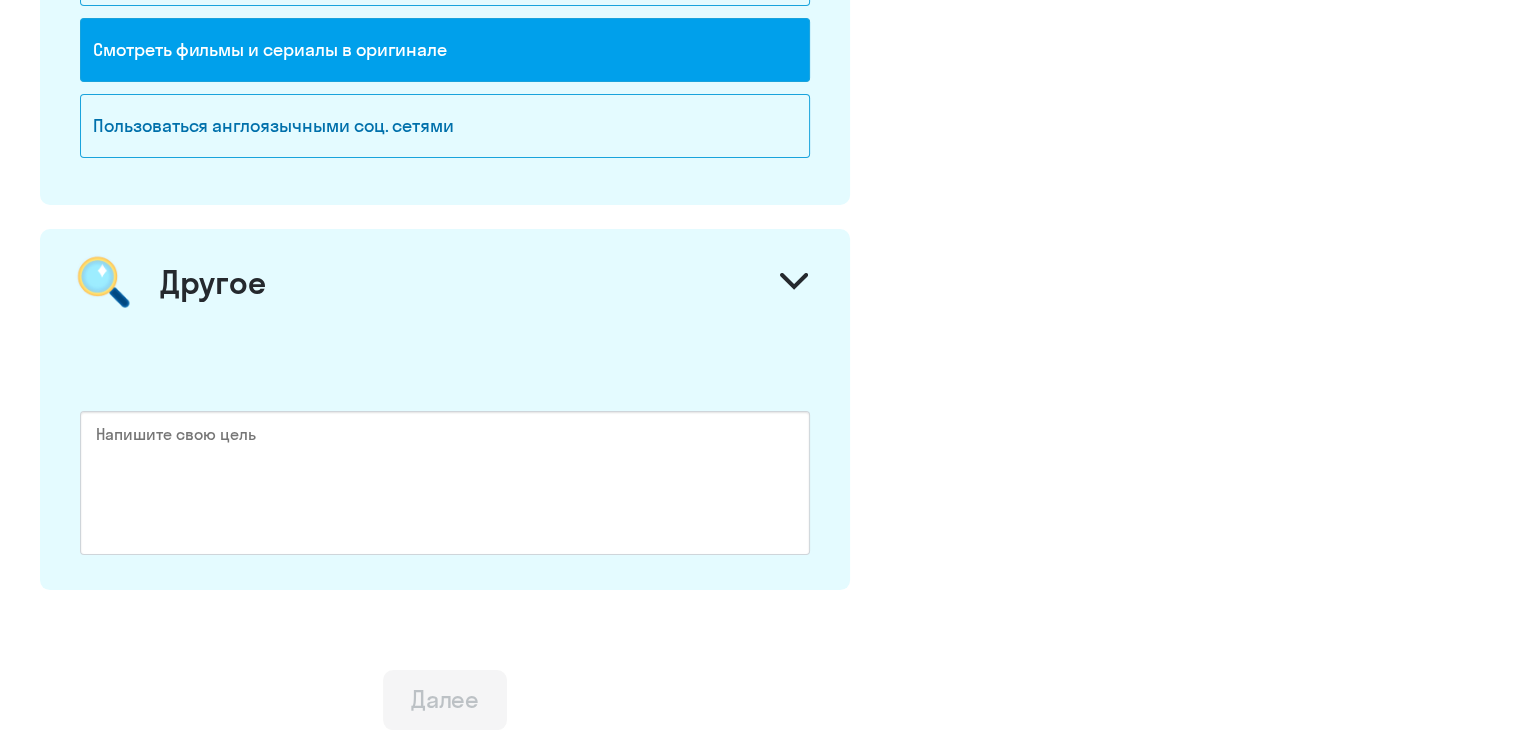 scroll, scrollTop: 0, scrollLeft: 0, axis: both 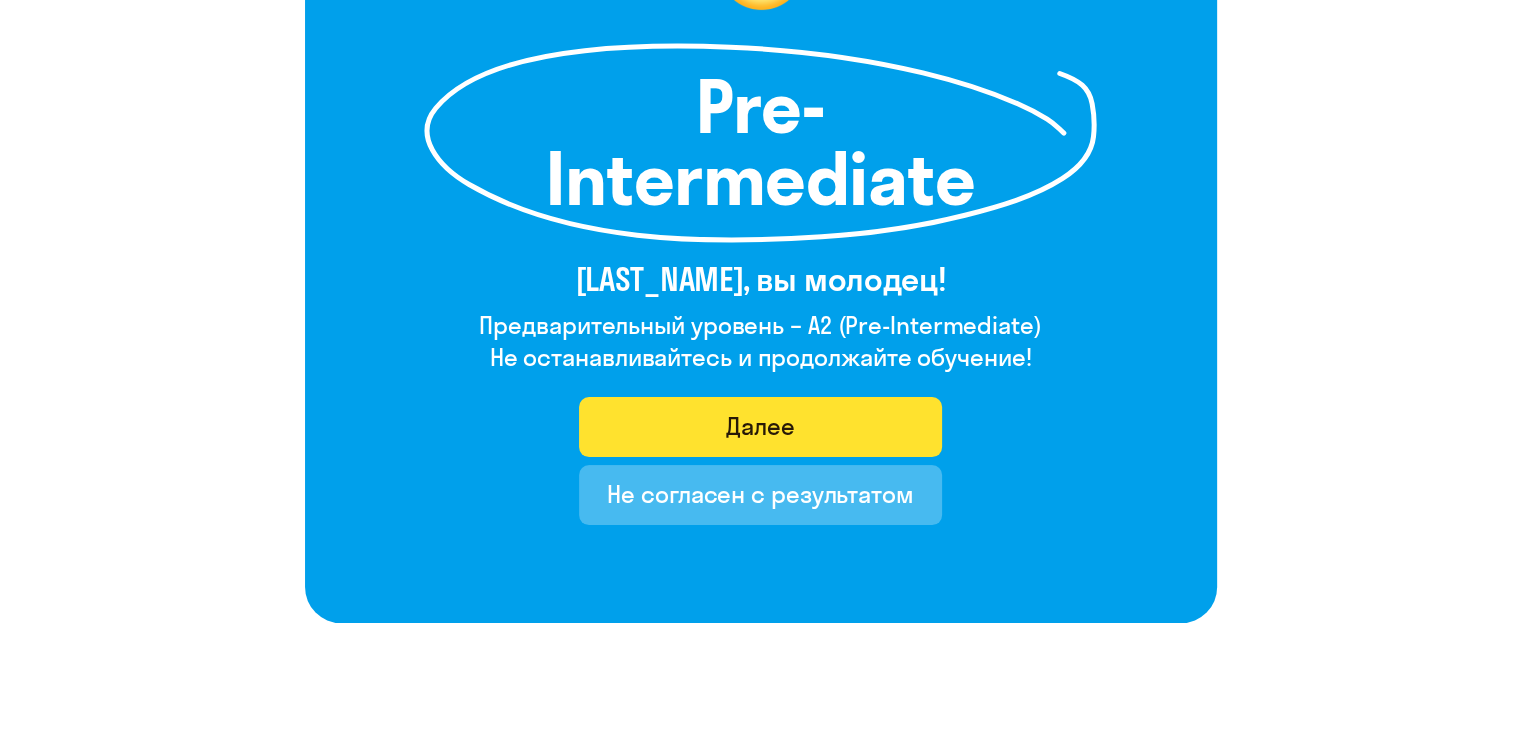 click on "Далее" 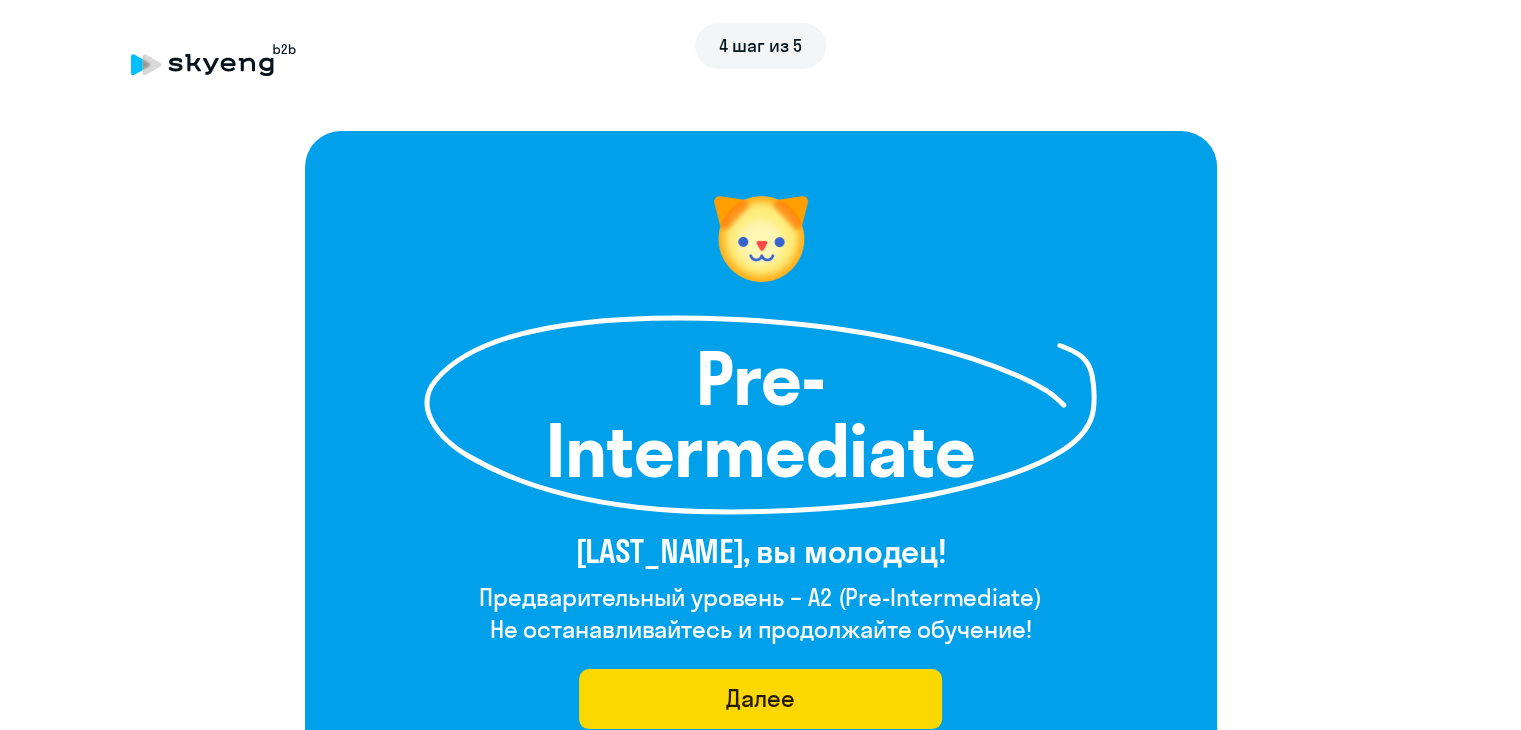 scroll, scrollTop: 364, scrollLeft: 0, axis: vertical 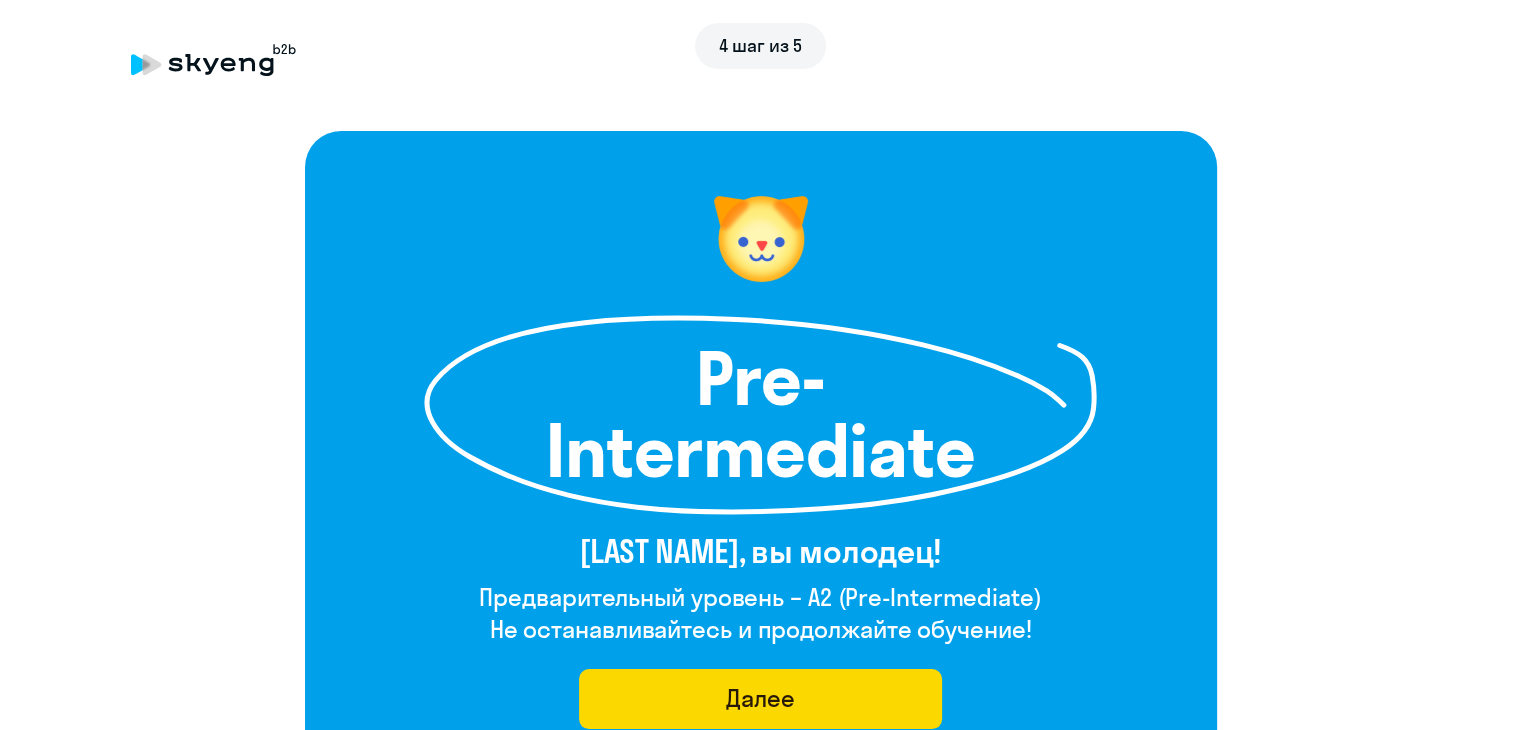 click on "Pre-Intermediate Мовсан, вы молодец! Предварительный уровень – A2 (Pre-Intermediate) Не останавливайтесь и продолжайте обучение!  Далее   Не согласен с результатом" 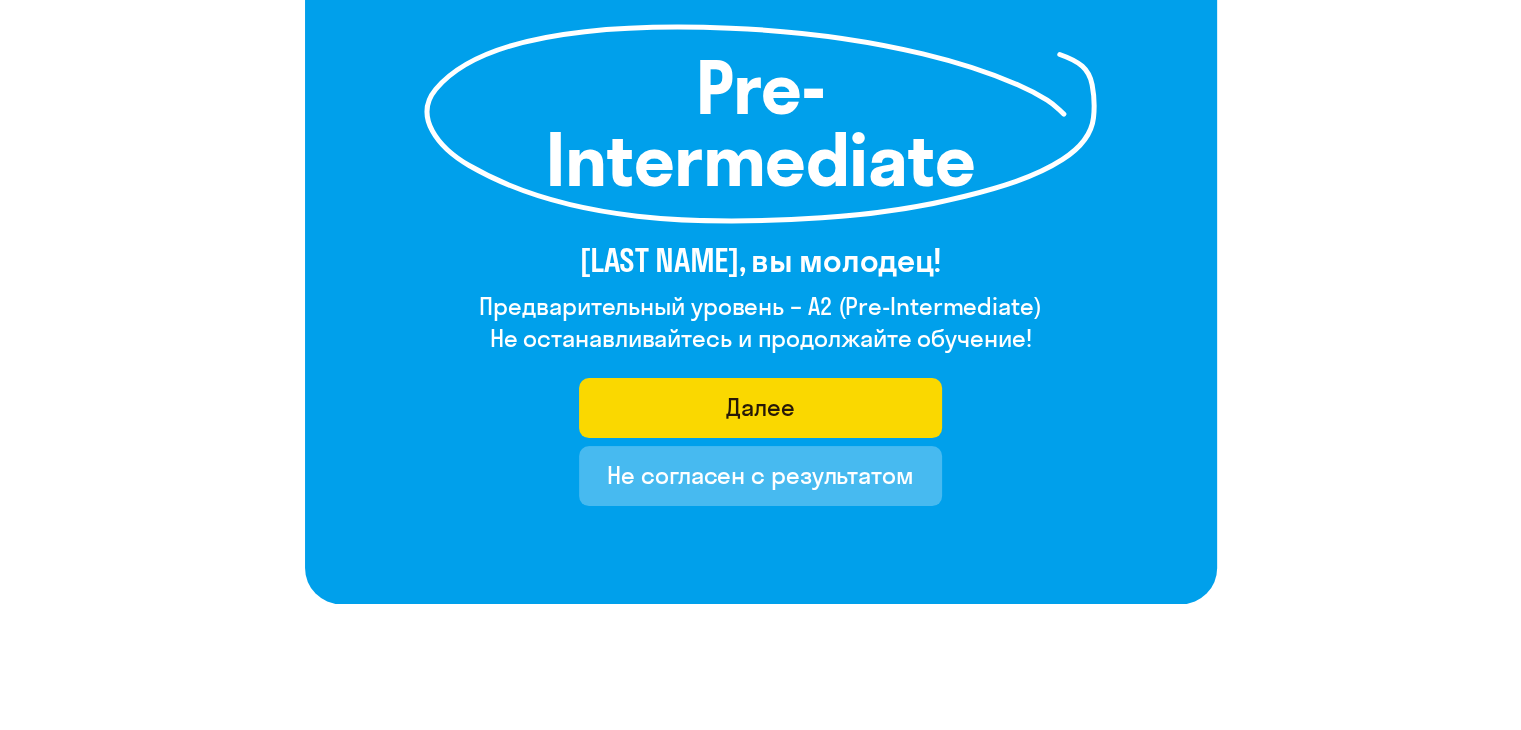 scroll, scrollTop: 292, scrollLeft: 0, axis: vertical 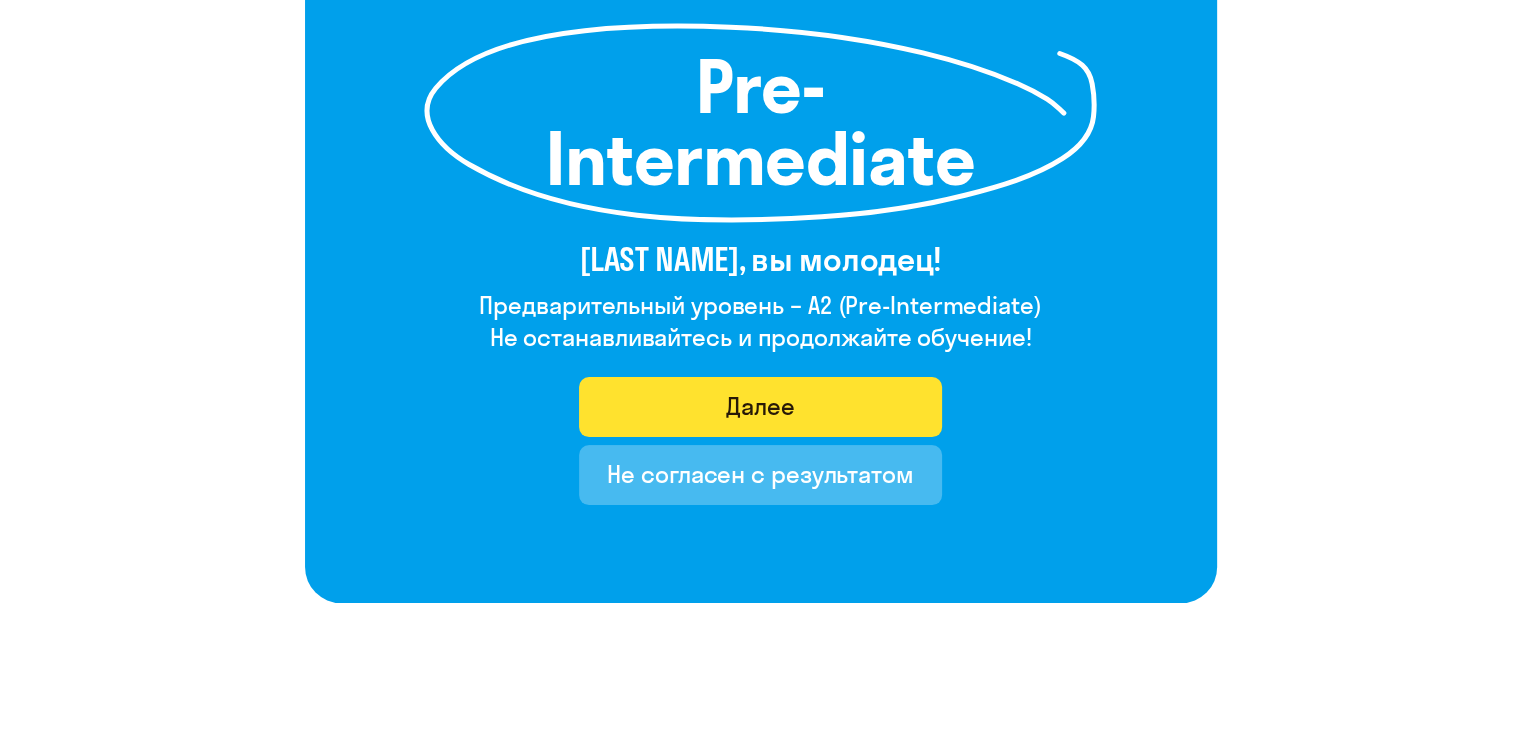 click on "Далее" 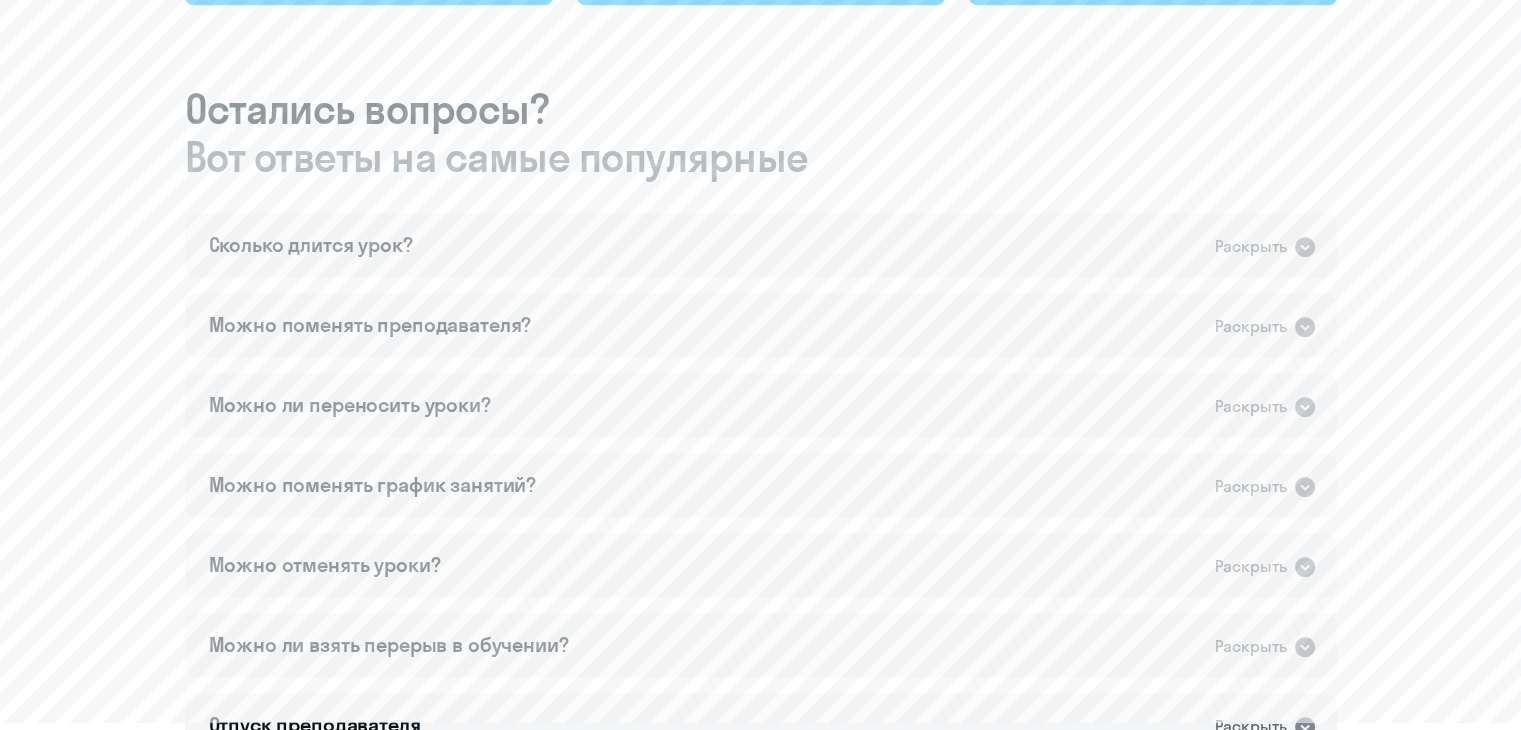 scroll, scrollTop: 1116, scrollLeft: 0, axis: vertical 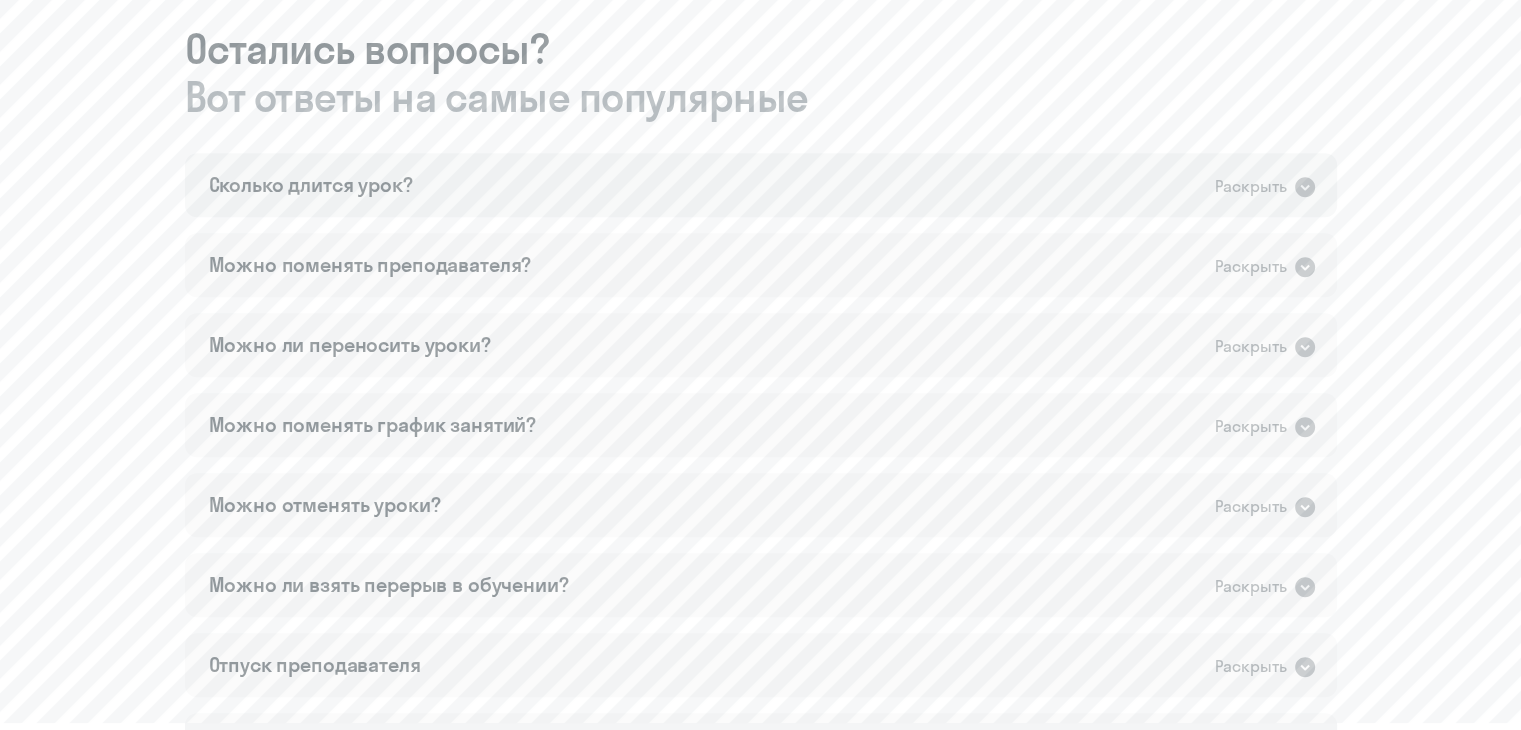 click on "Раскрыть" 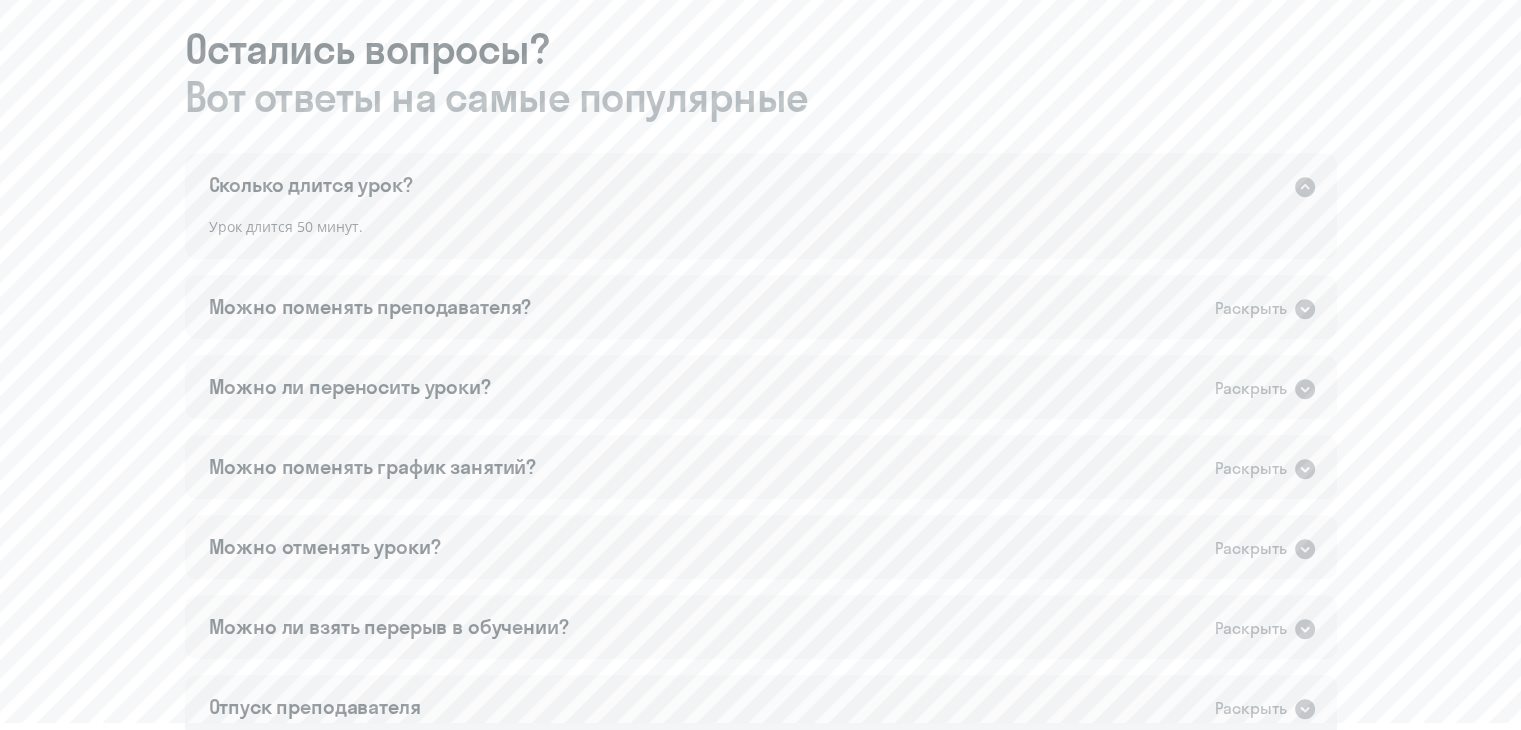 click on "Раскрыть" 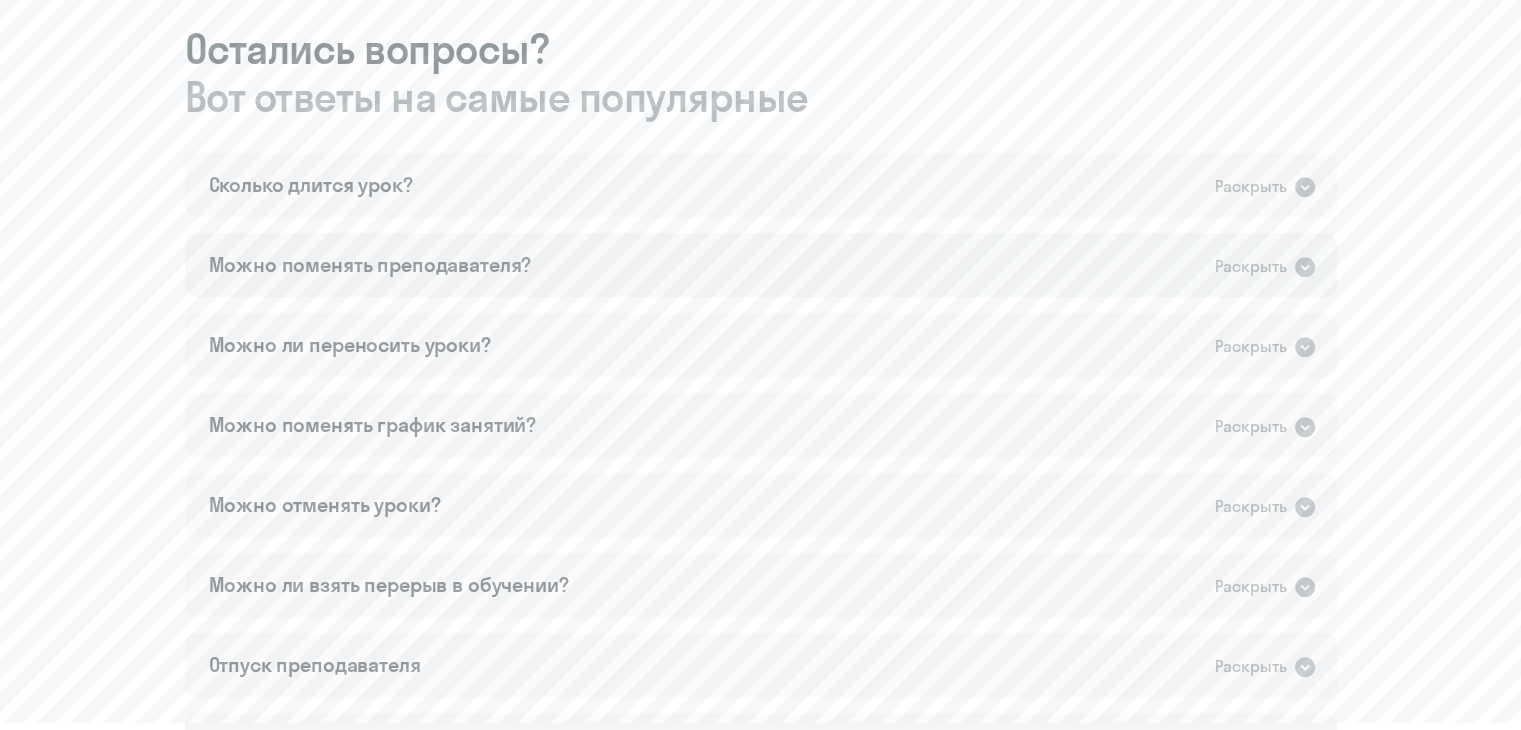 click 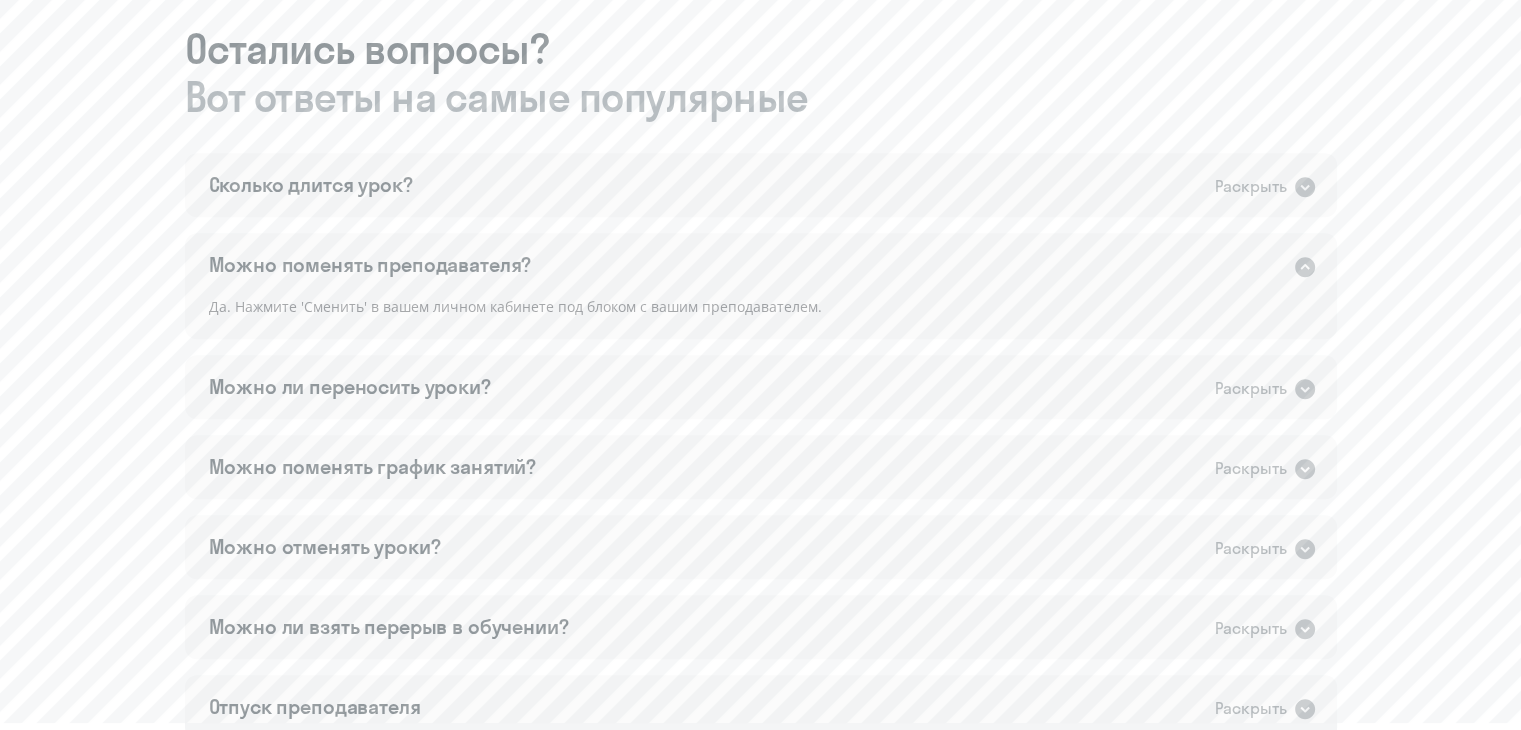 click 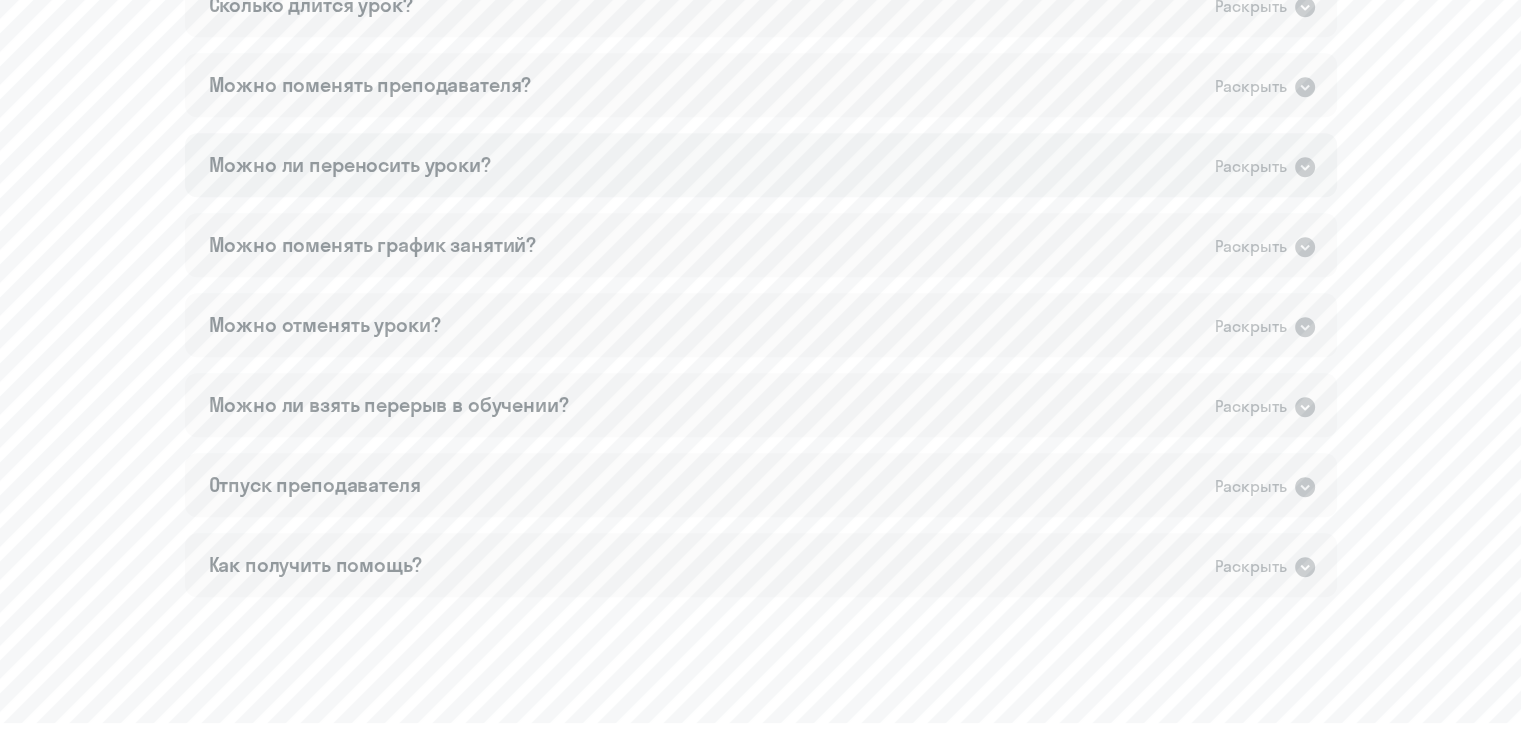 scroll, scrollTop: 1336, scrollLeft: 0, axis: vertical 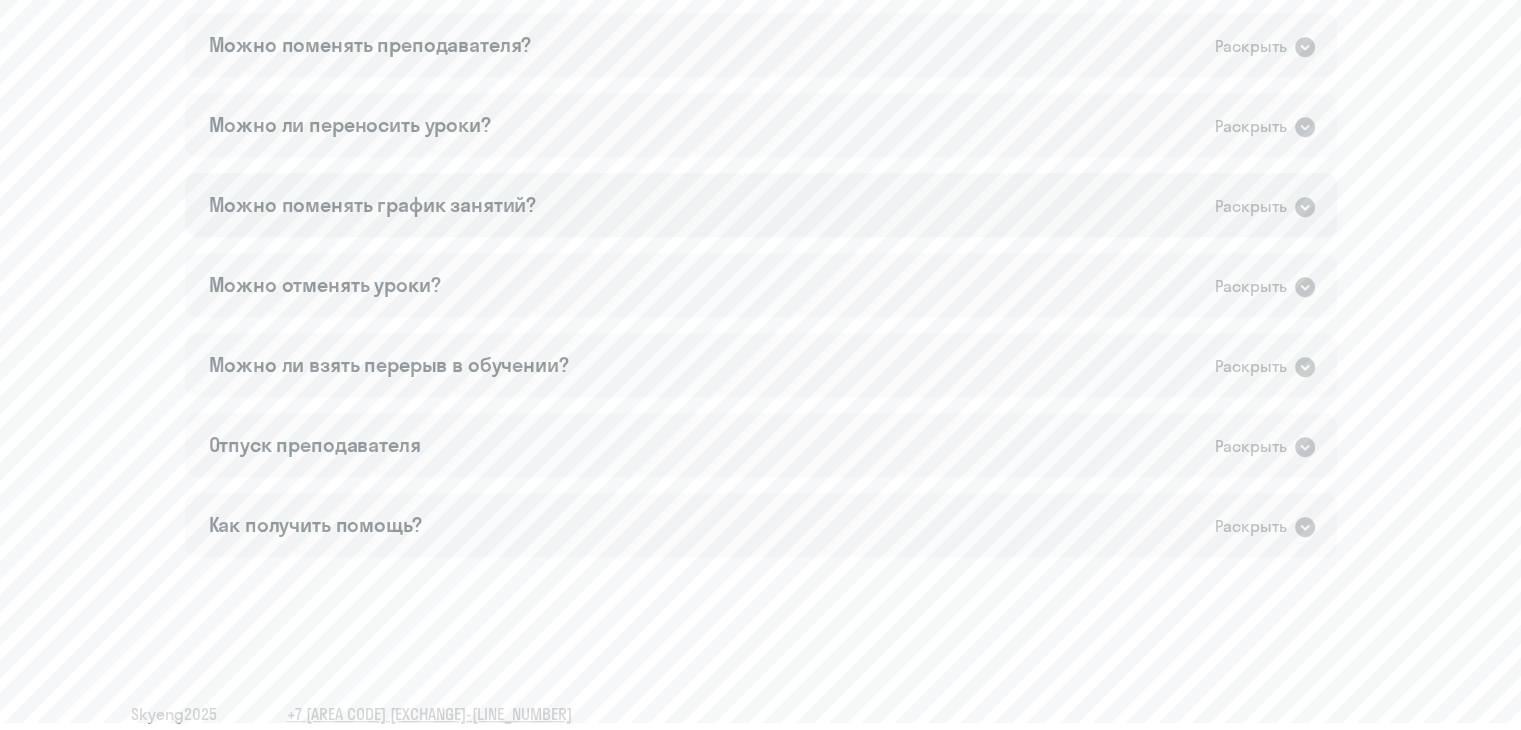 click 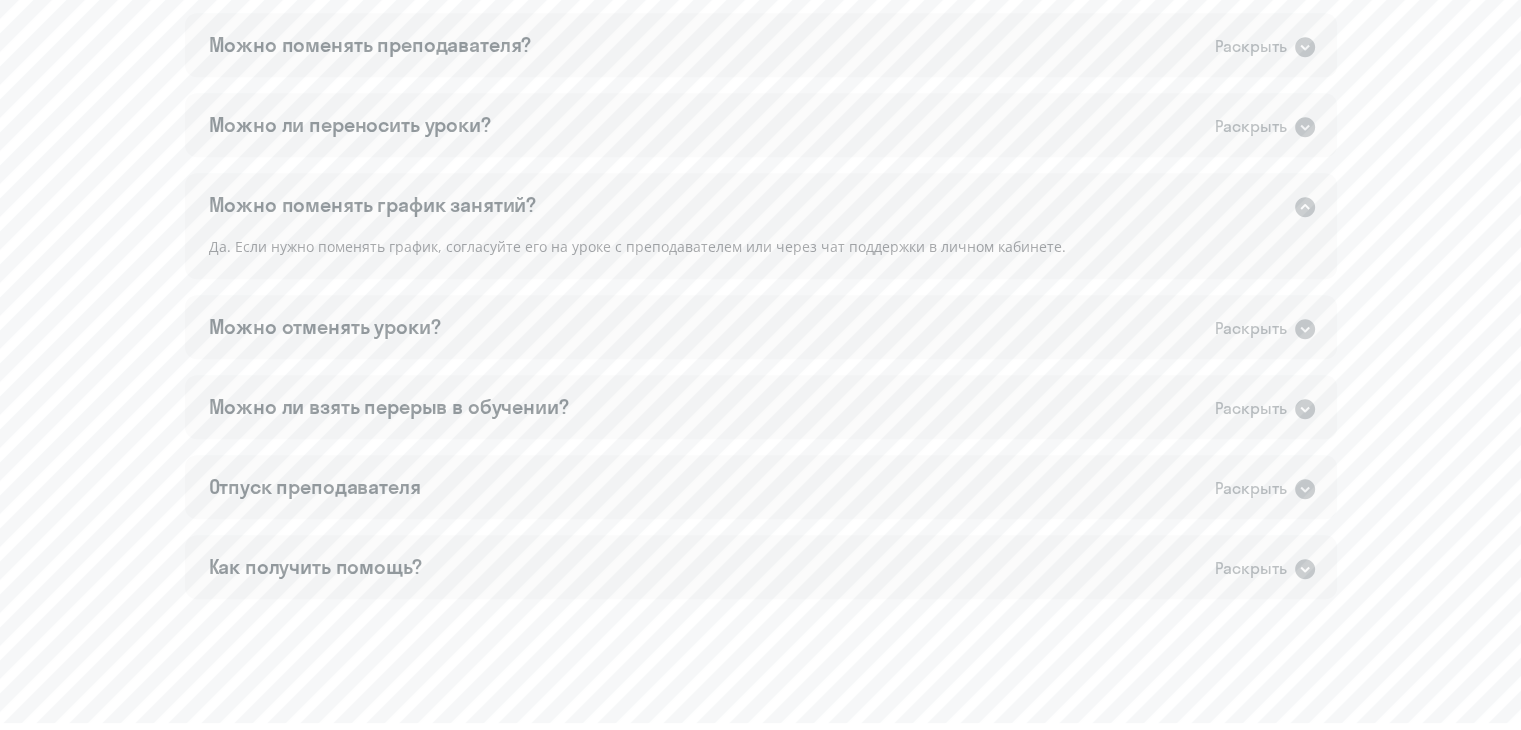 click 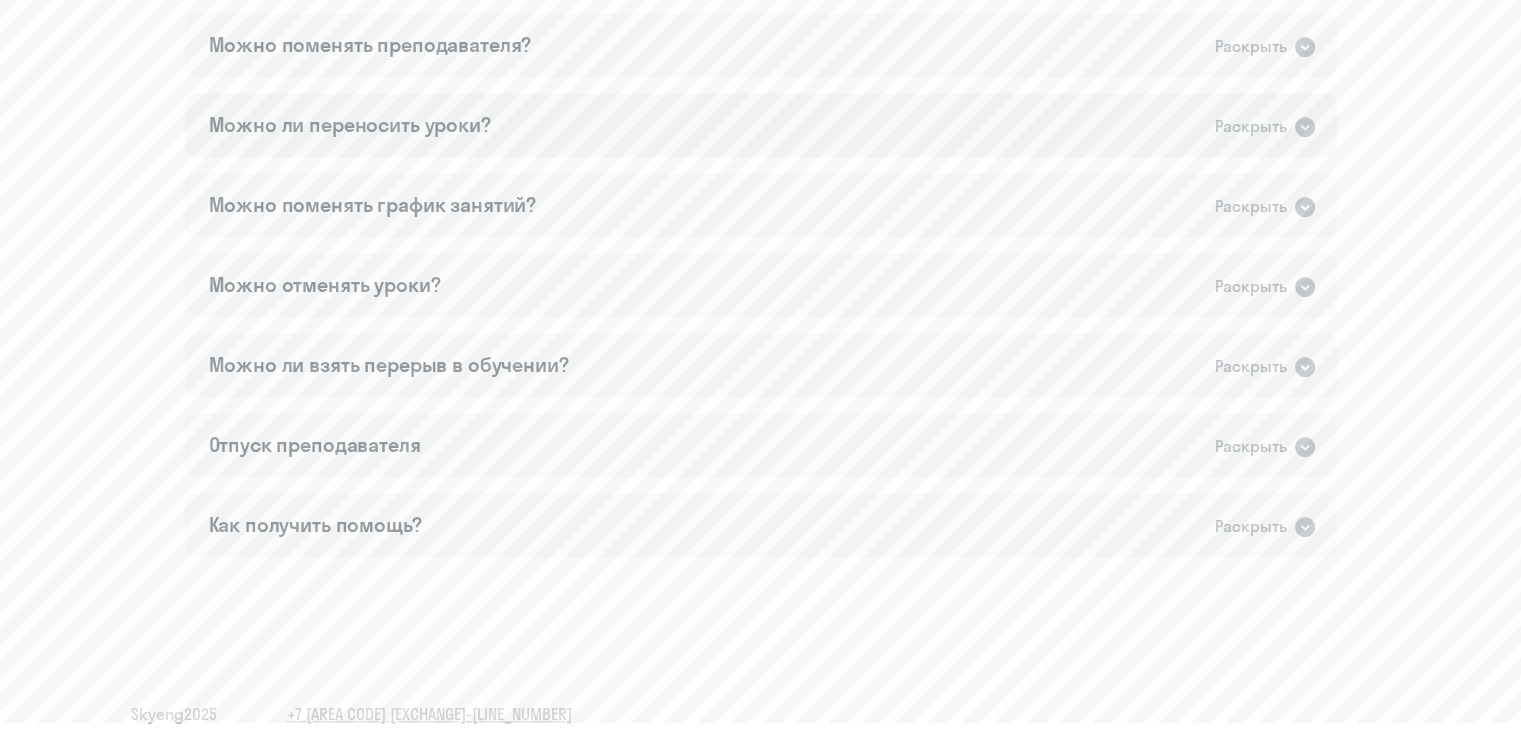 click on "Можно ли переносить уроки?   Раскрыть" 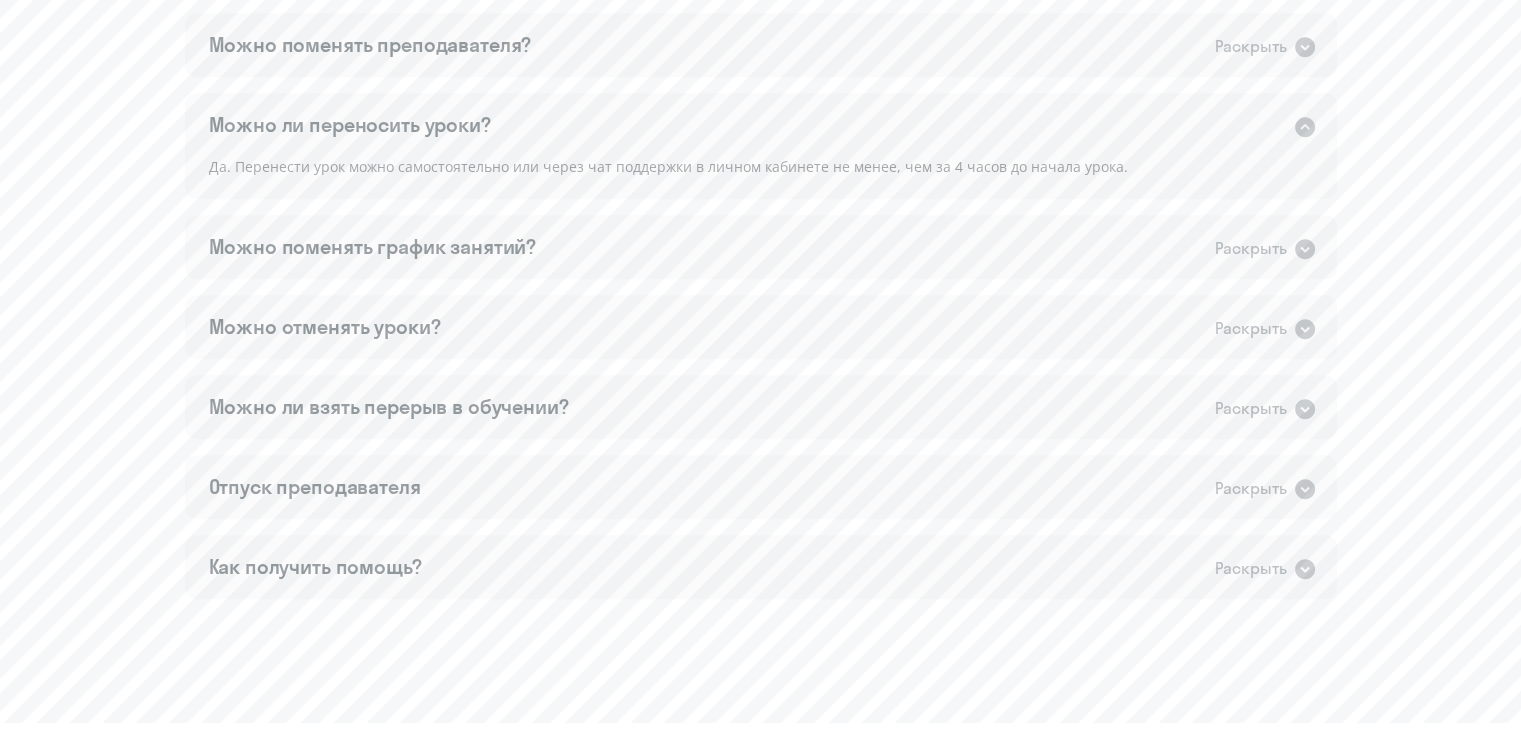 click on "Можно ли переносить уроки?   Раскрыть" 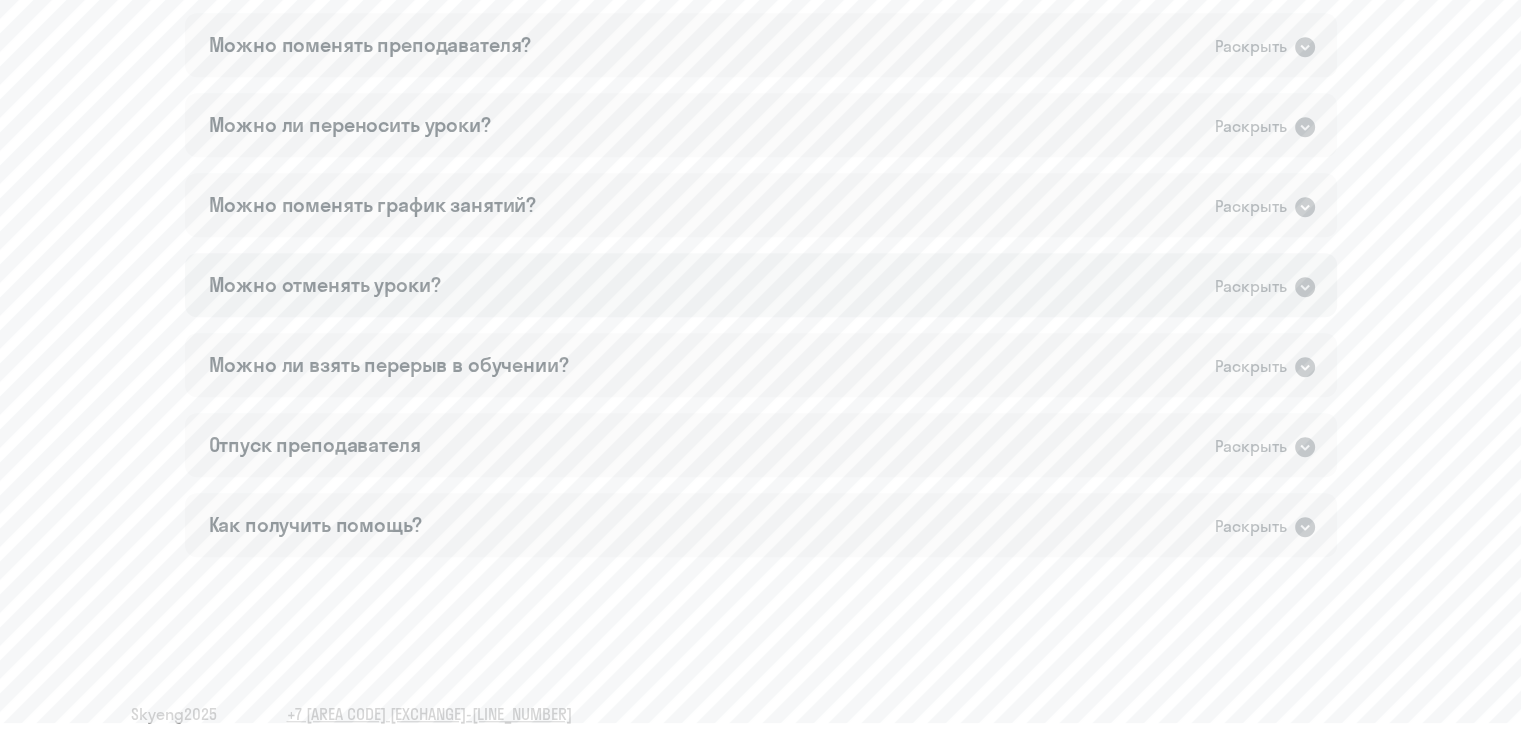 click 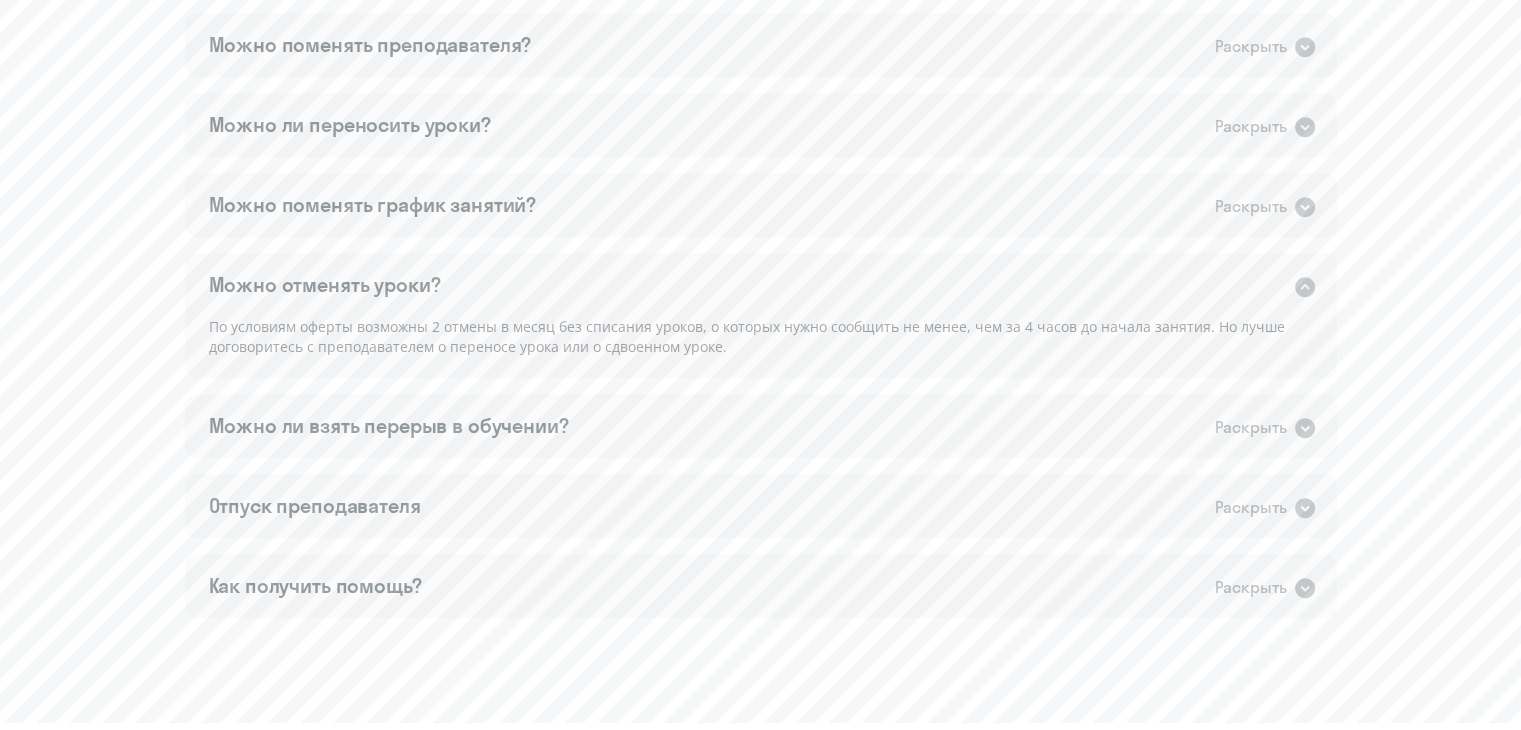 click 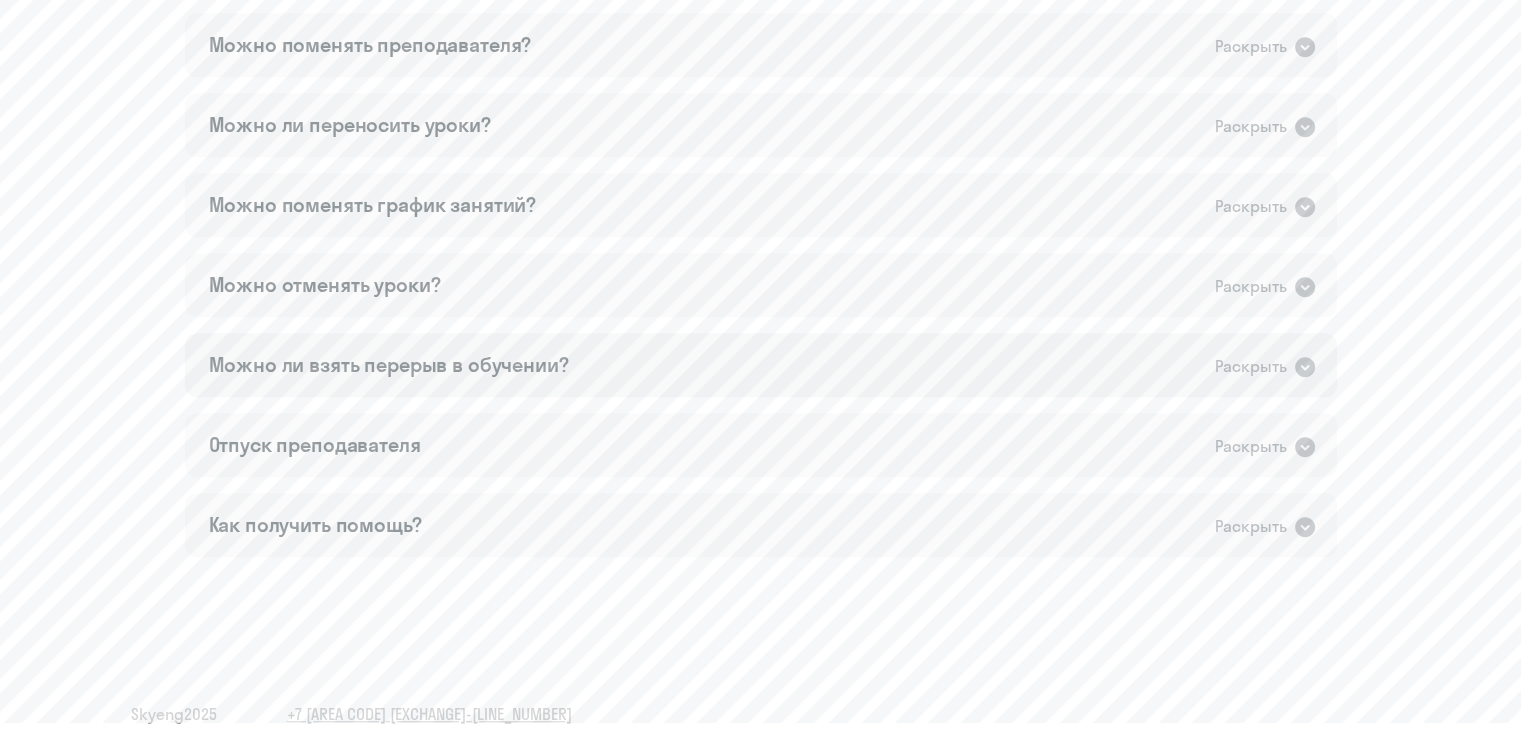 click 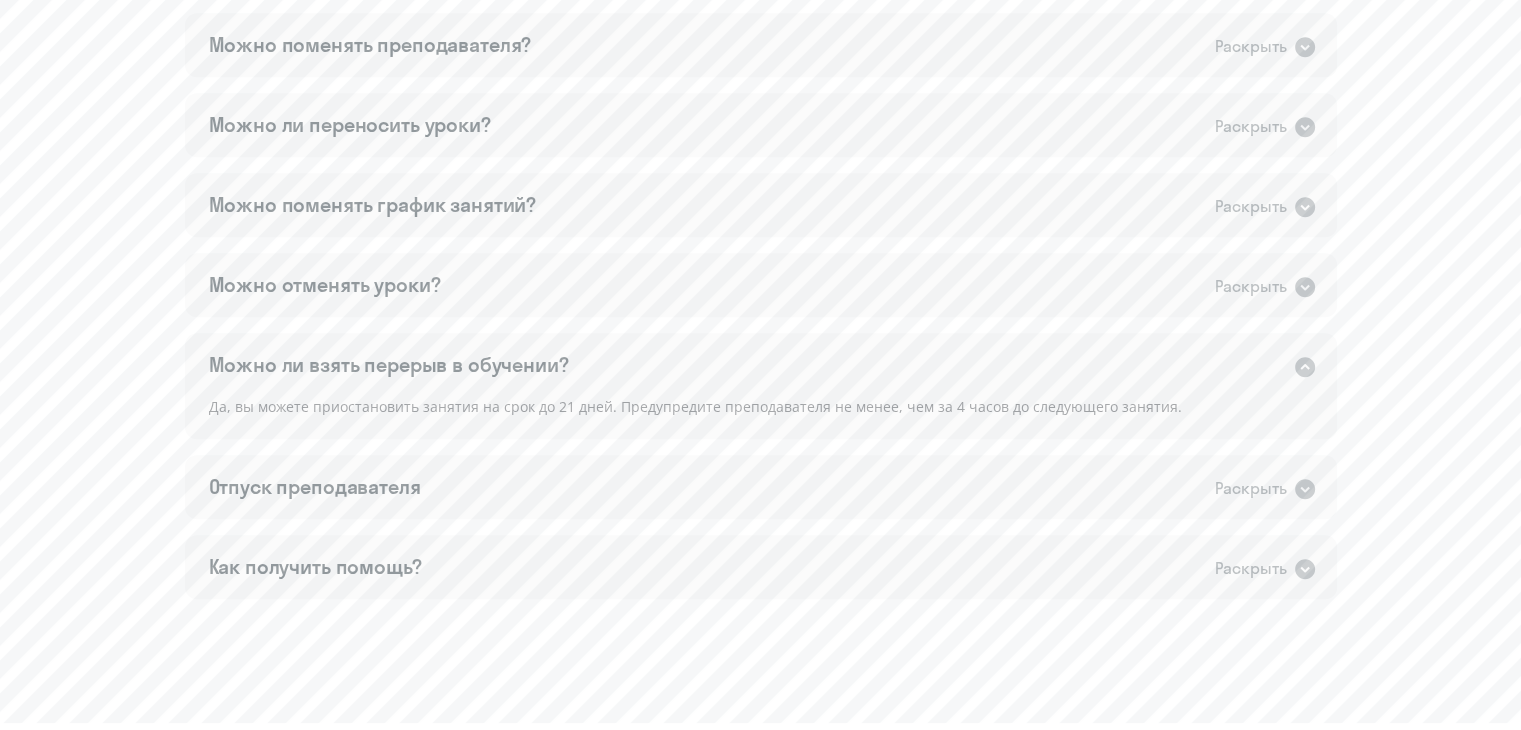 click 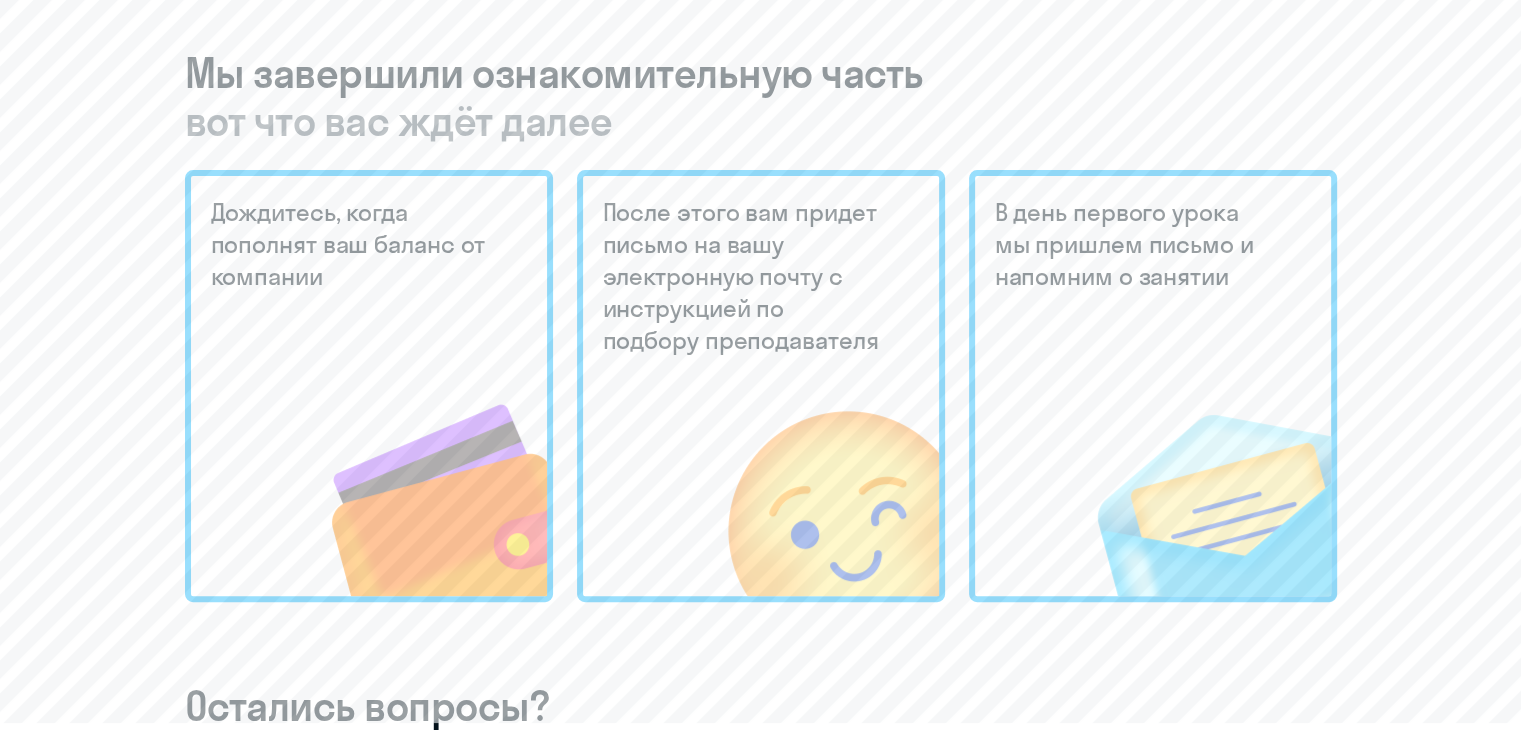 scroll, scrollTop: 0, scrollLeft: 0, axis: both 